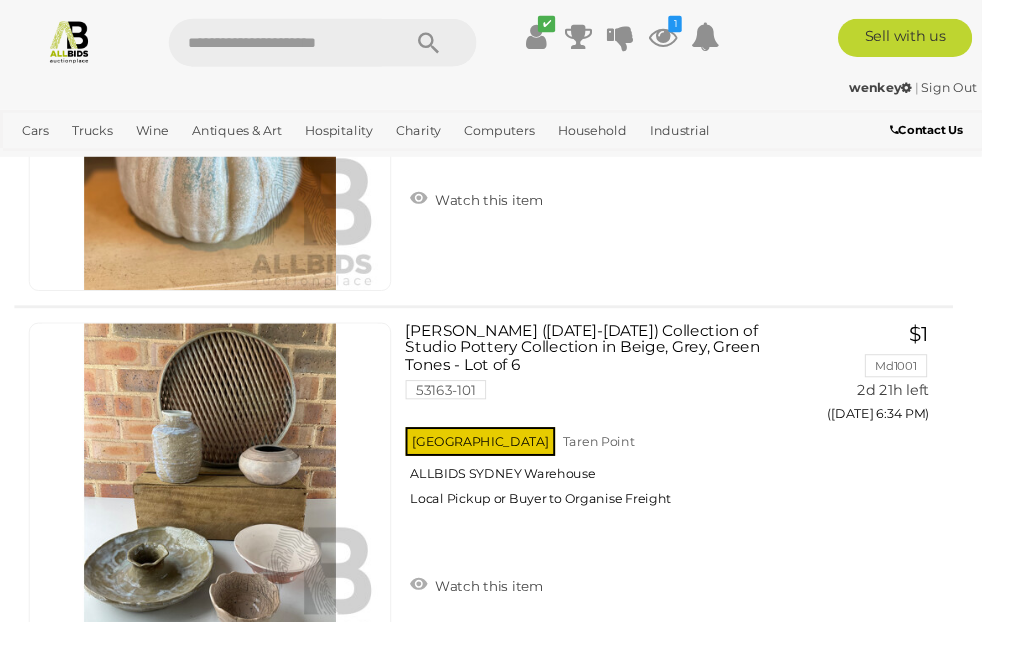 scroll, scrollTop: 3459, scrollLeft: 0, axis: vertical 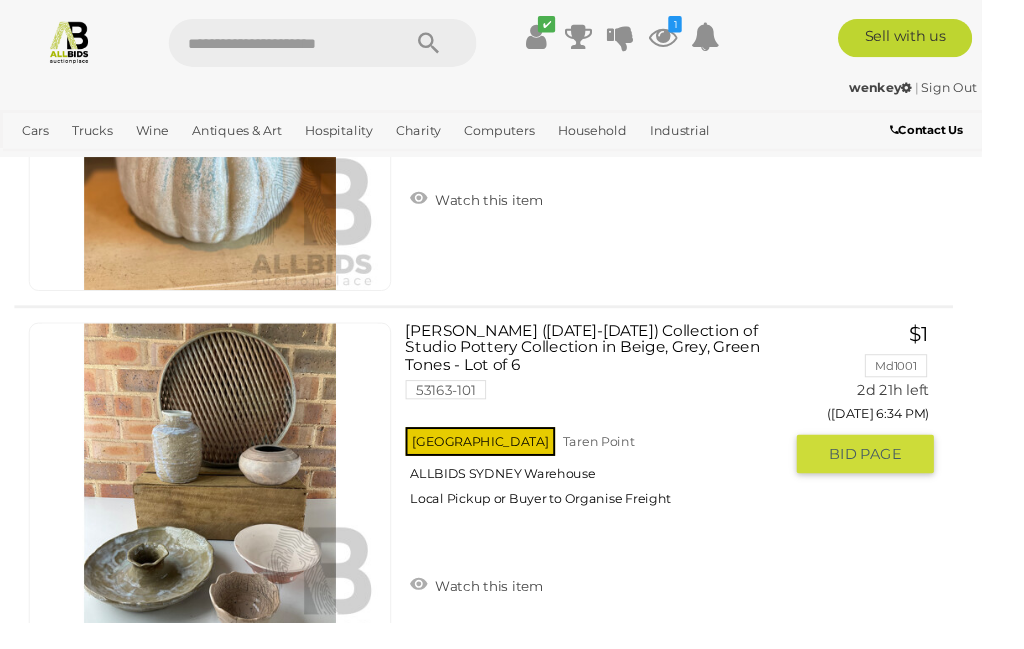 click on "Watch this item" at bounding box center (497, 610) 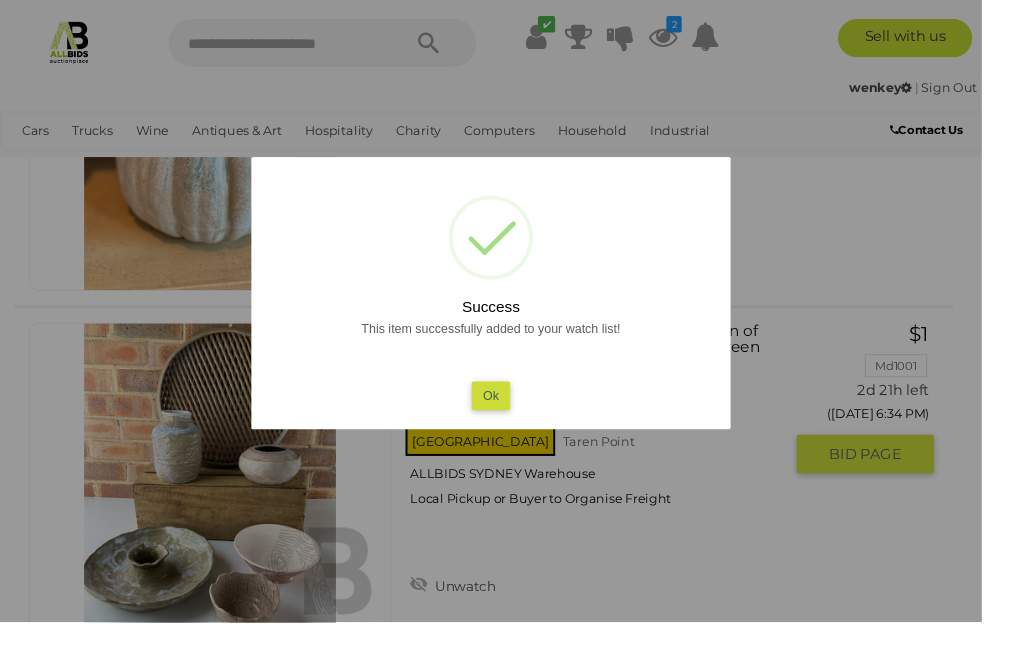 click on "Ok" at bounding box center (512, 412) 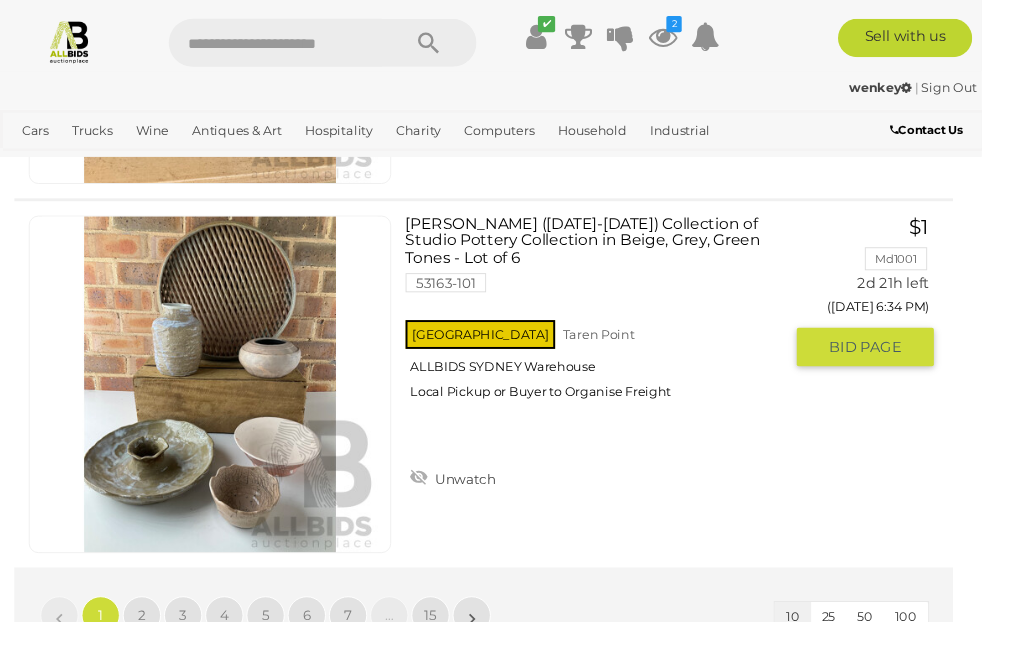 scroll, scrollTop: 3573, scrollLeft: 0, axis: vertical 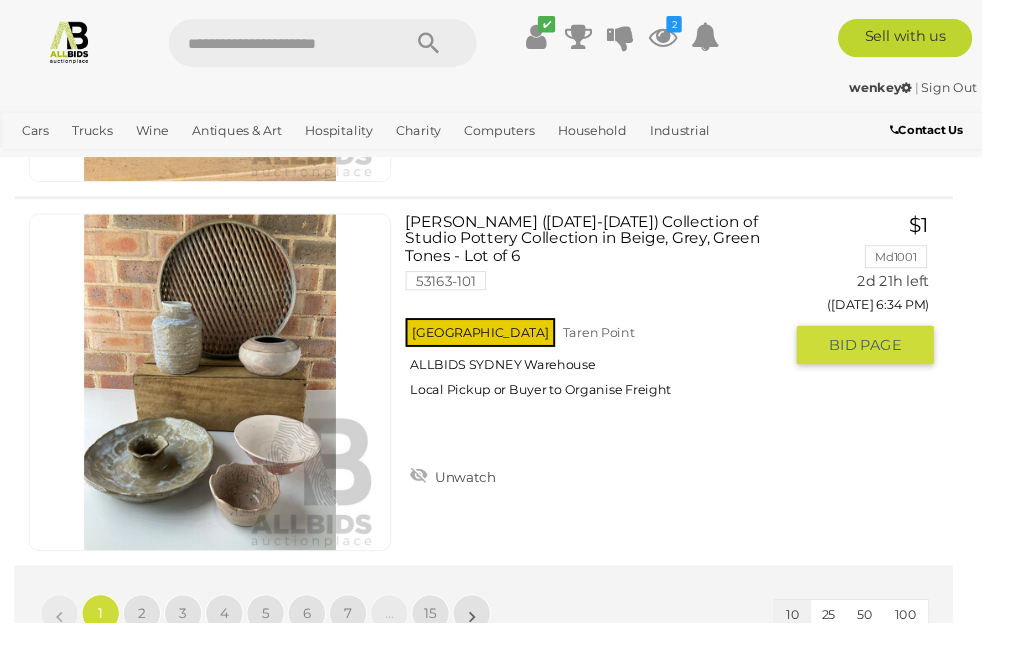 click on "100" at bounding box center [944, 641] 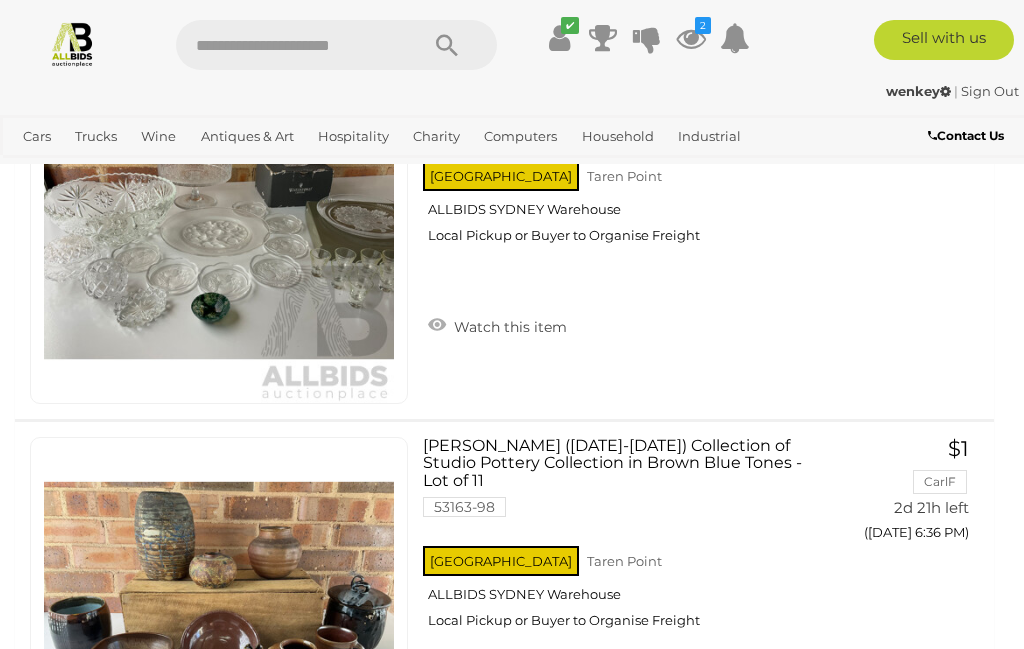 scroll, scrollTop: 4656, scrollLeft: 0, axis: vertical 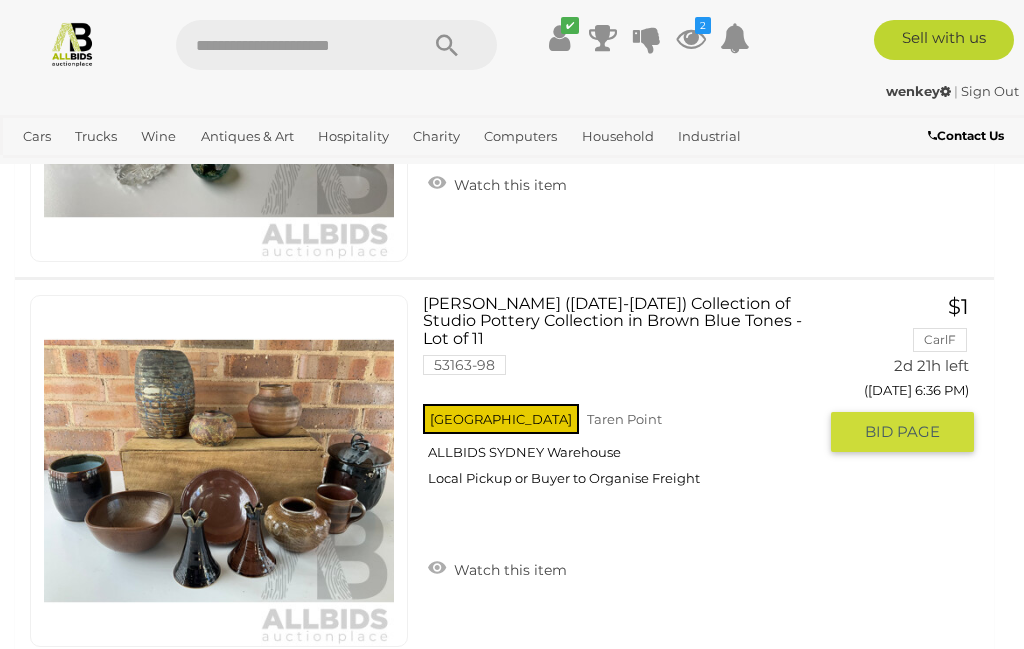 click on "Watch this item" at bounding box center [497, 568] 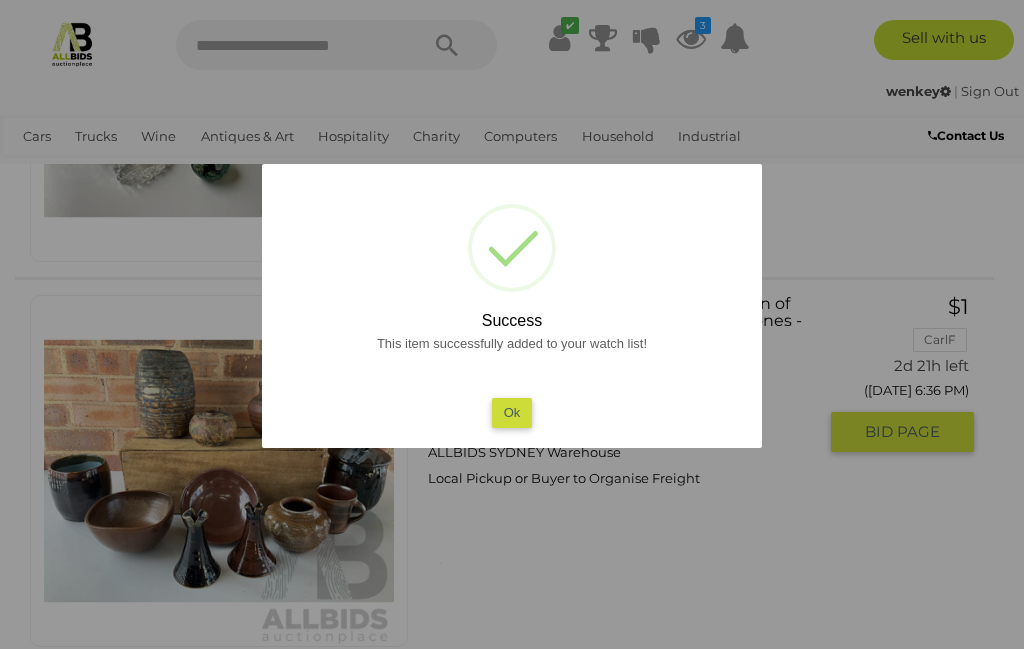 click on "Ok" at bounding box center (512, 412) 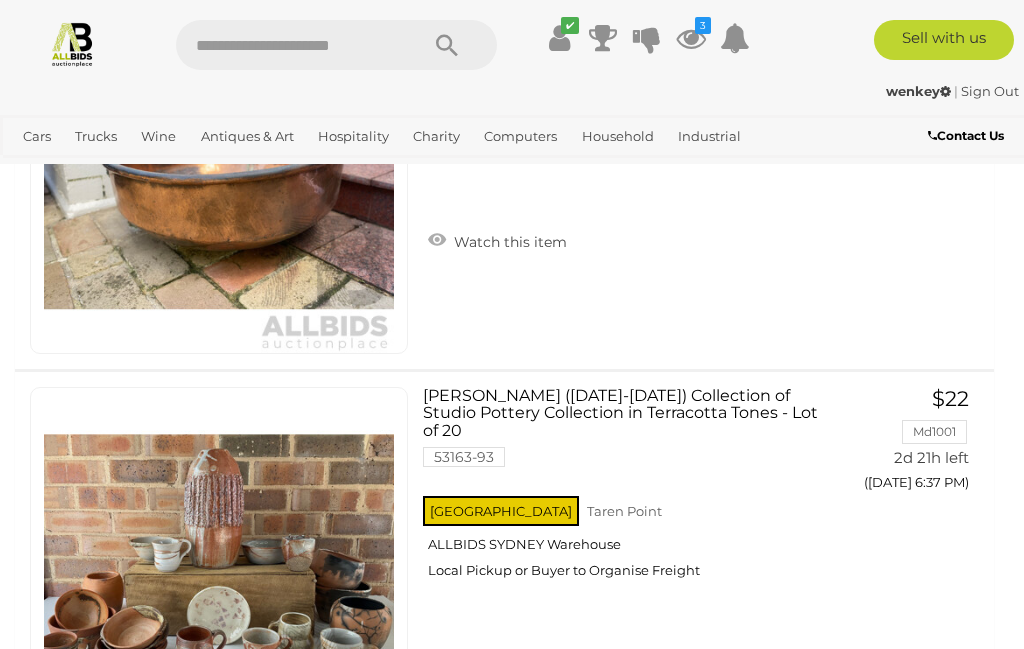scroll, scrollTop: 5726, scrollLeft: 0, axis: vertical 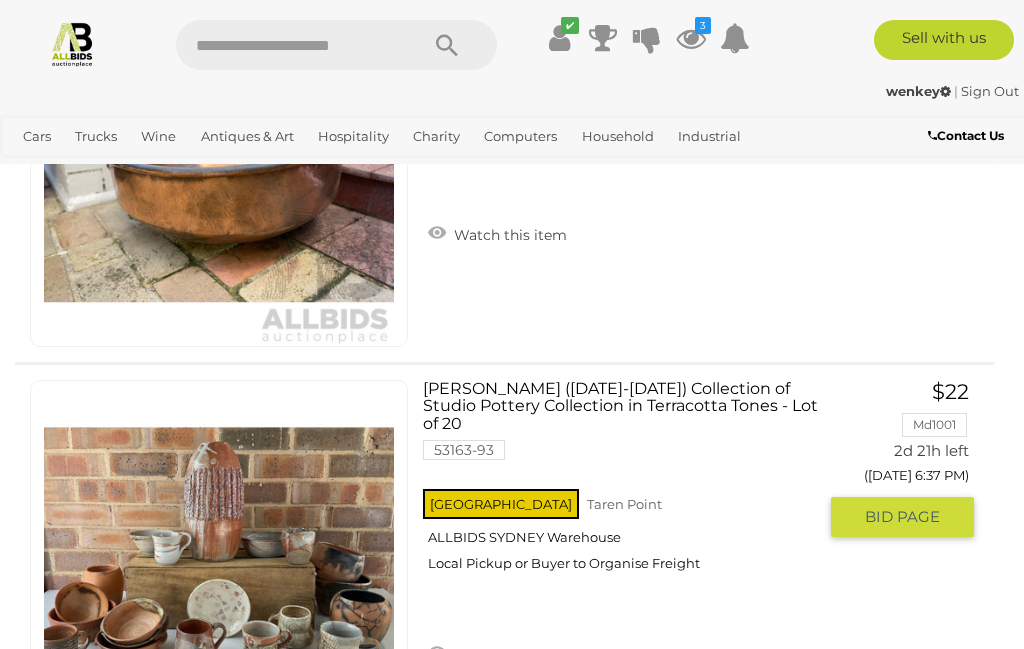 click on "Watch this item" at bounding box center (497, 653) 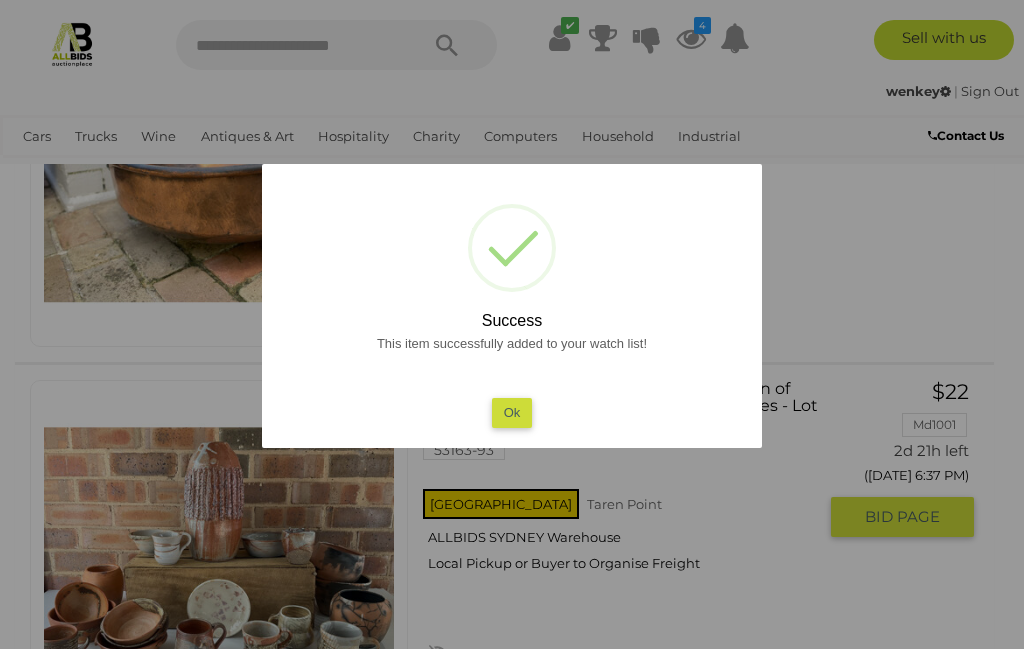 click on "Ok" at bounding box center (512, 412) 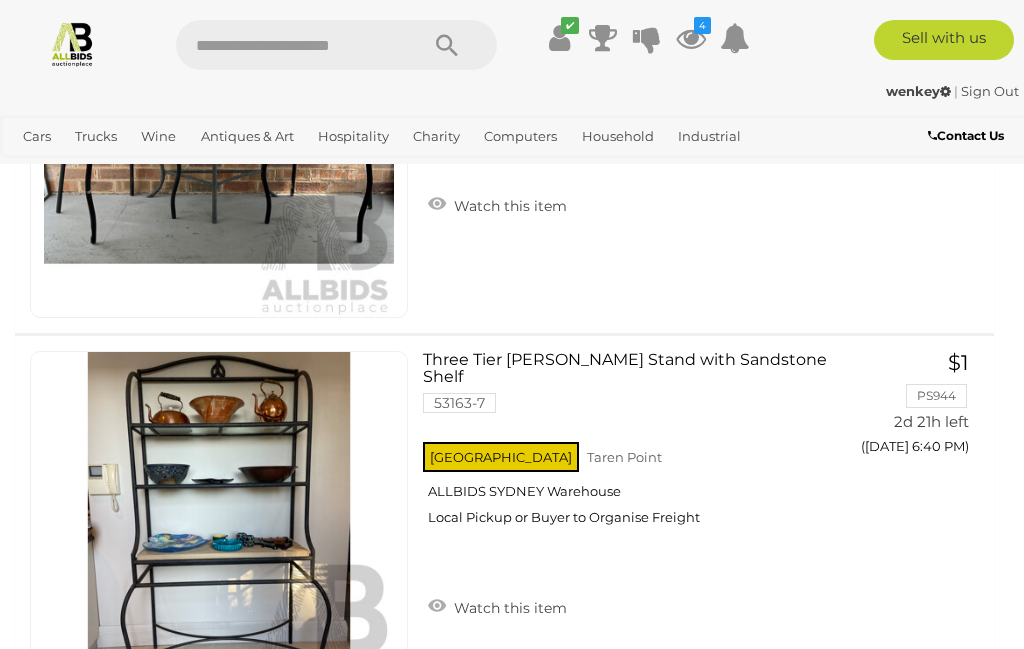scroll, scrollTop: 7695, scrollLeft: 0, axis: vertical 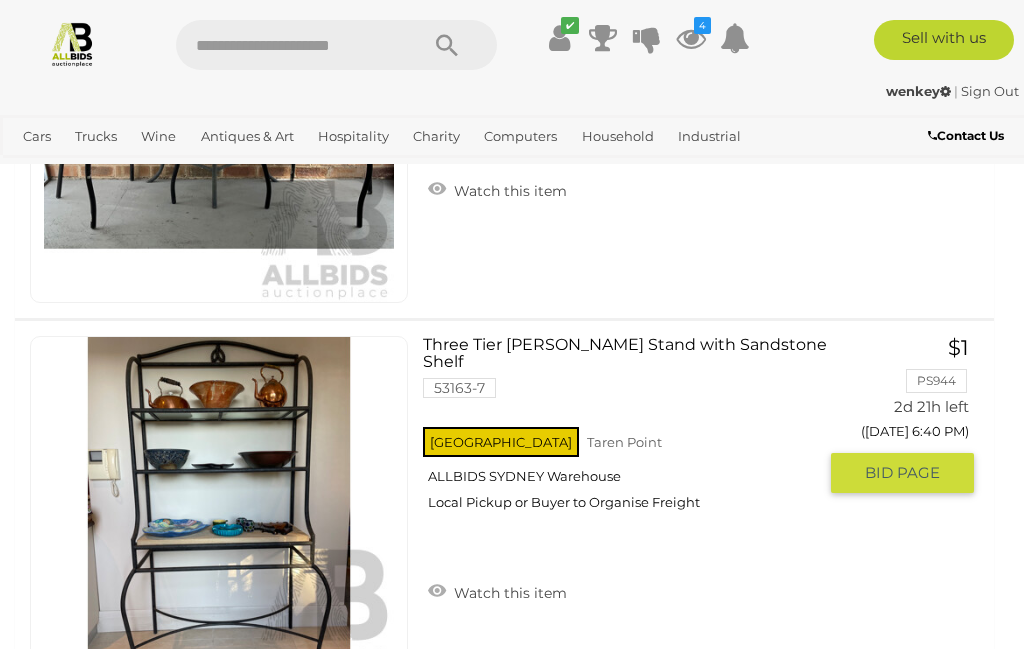 click on "Watch this item" at bounding box center [497, 591] 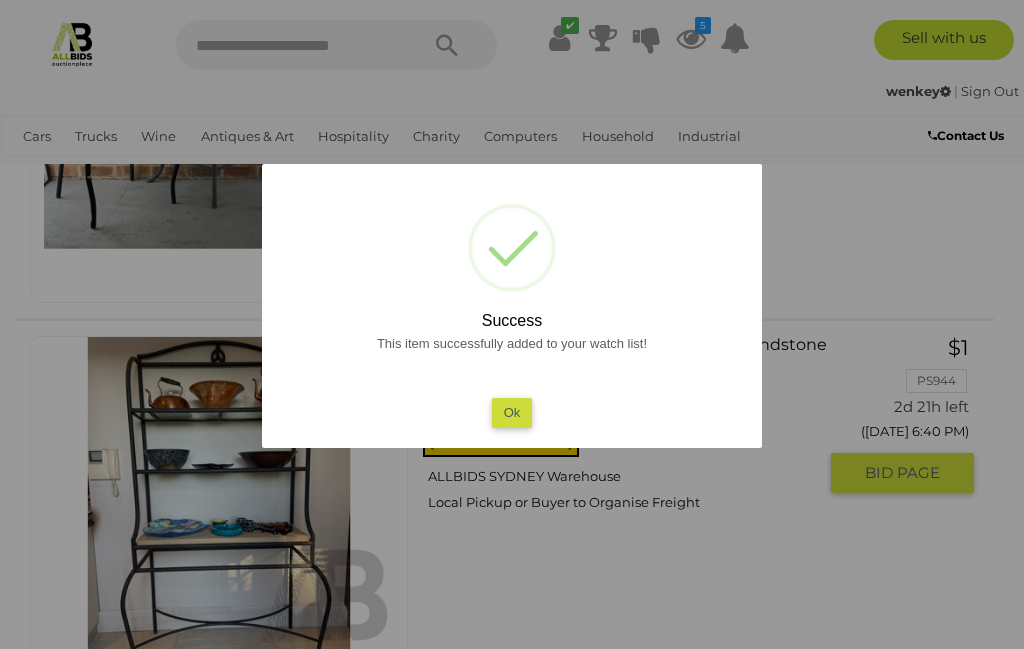 click on "Ok" at bounding box center (512, 412) 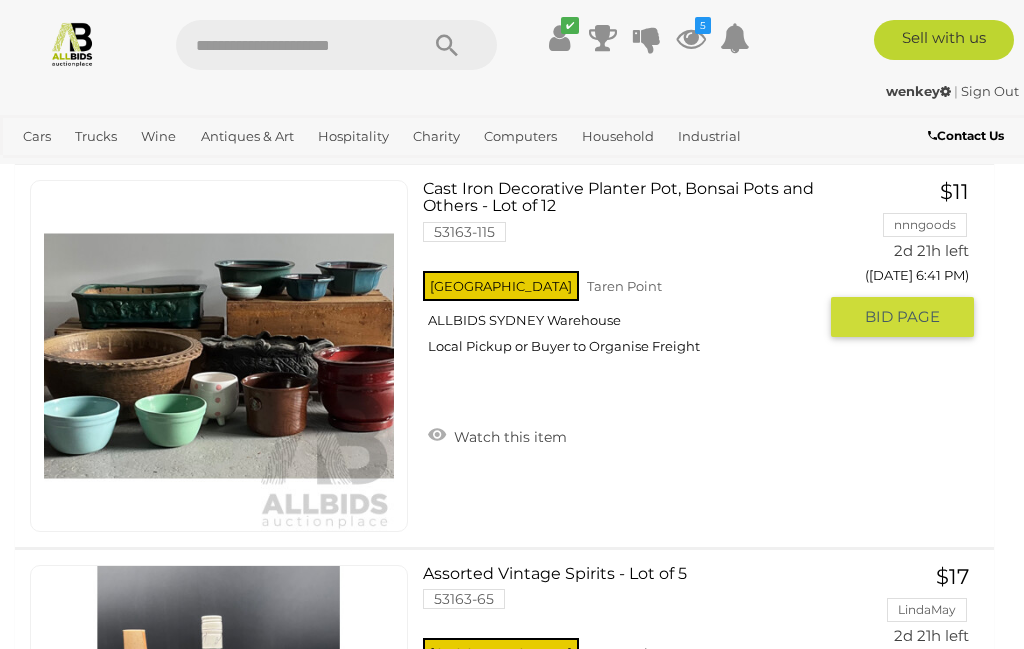 scroll, scrollTop: 8950, scrollLeft: 0, axis: vertical 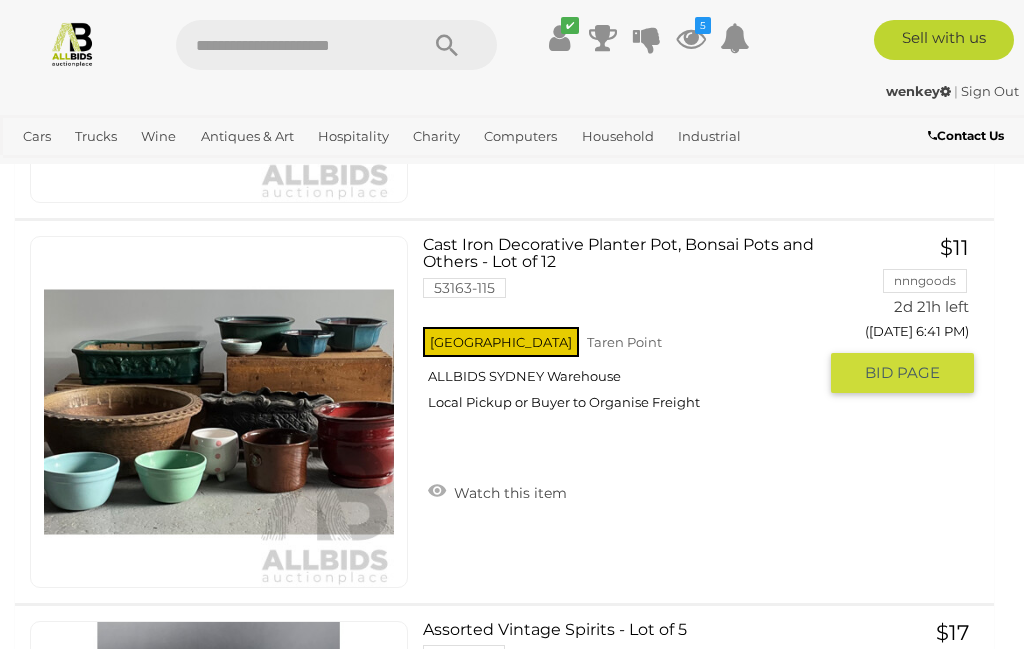 click on "Watch this item" at bounding box center (497, 491) 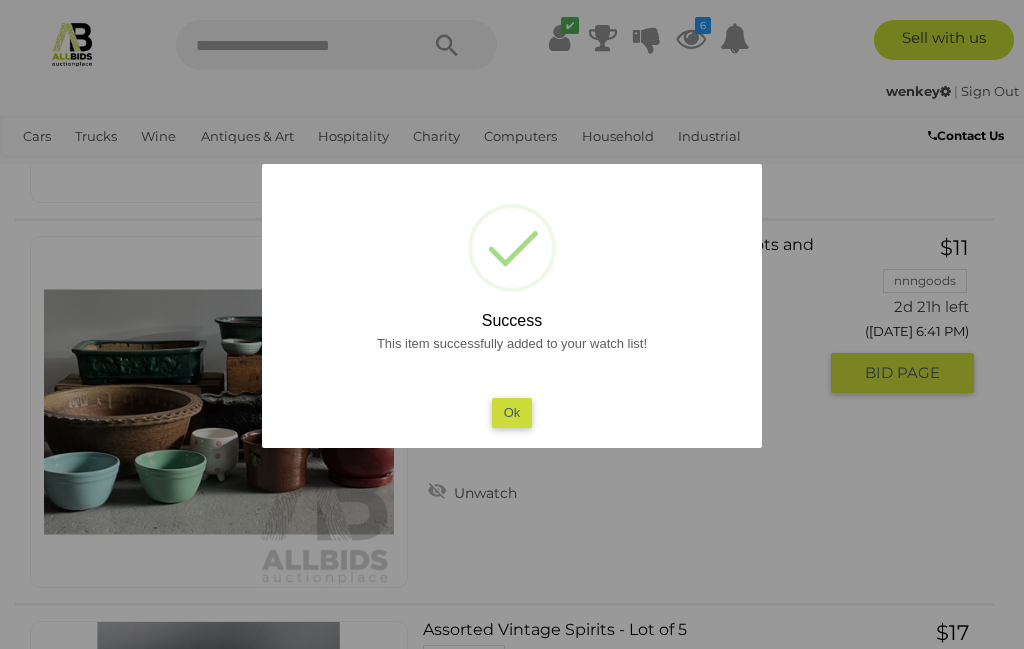click at bounding box center [512, 324] 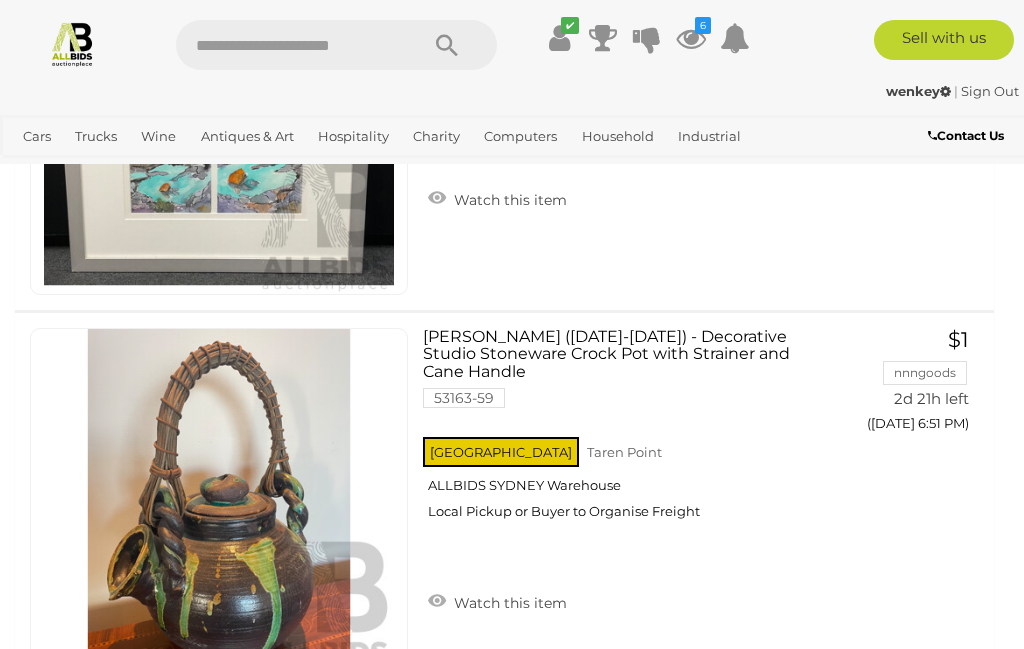 scroll, scrollTop: 16257, scrollLeft: 0, axis: vertical 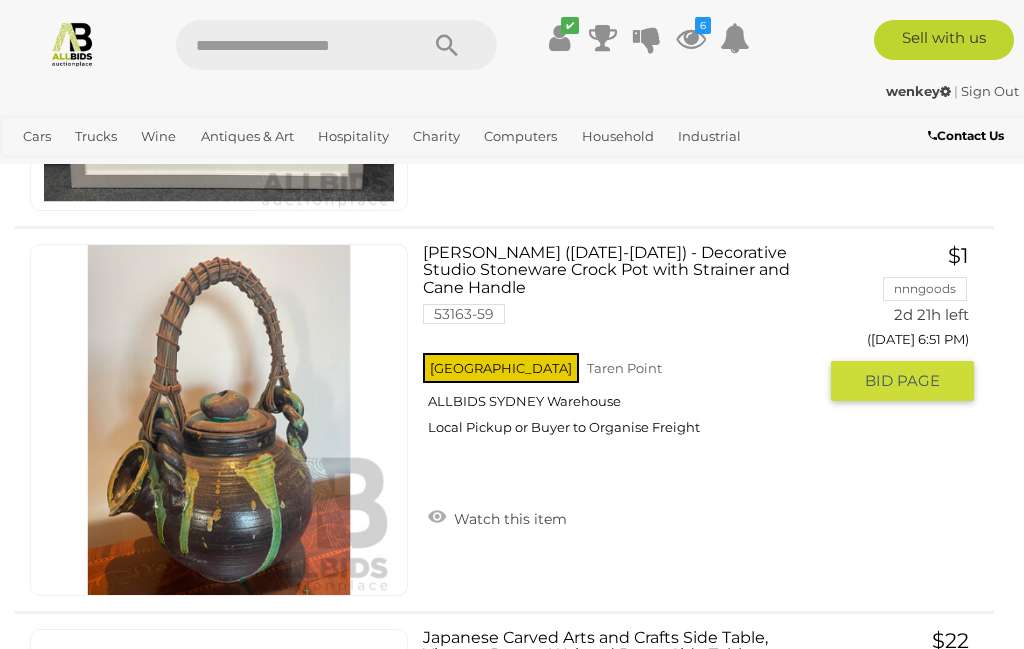 click on "Watch this item" at bounding box center (497, 517) 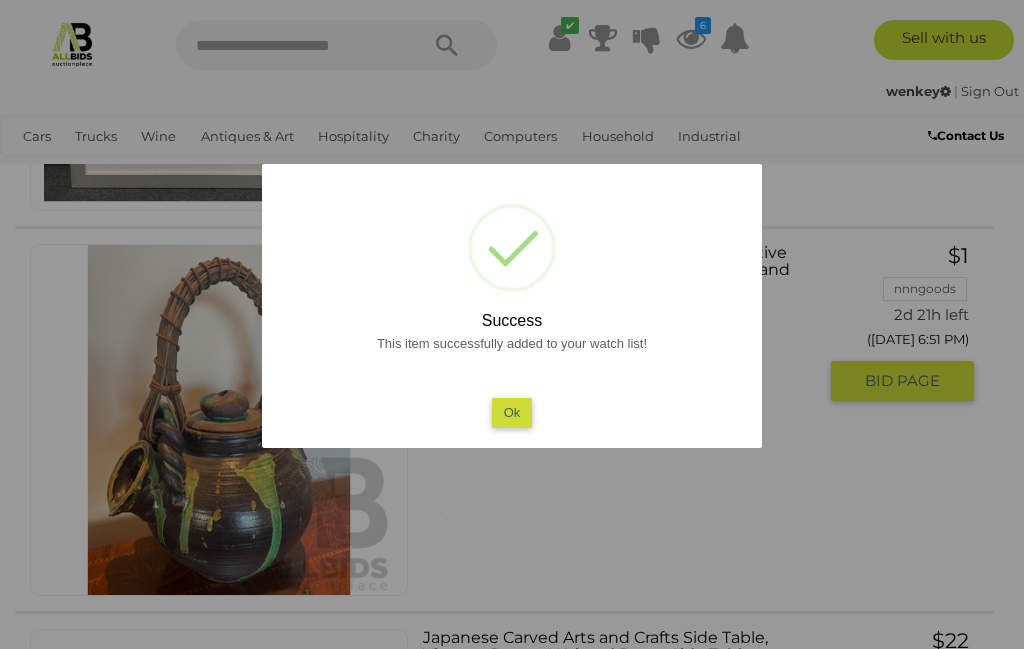 click on "Ok" at bounding box center (512, 412) 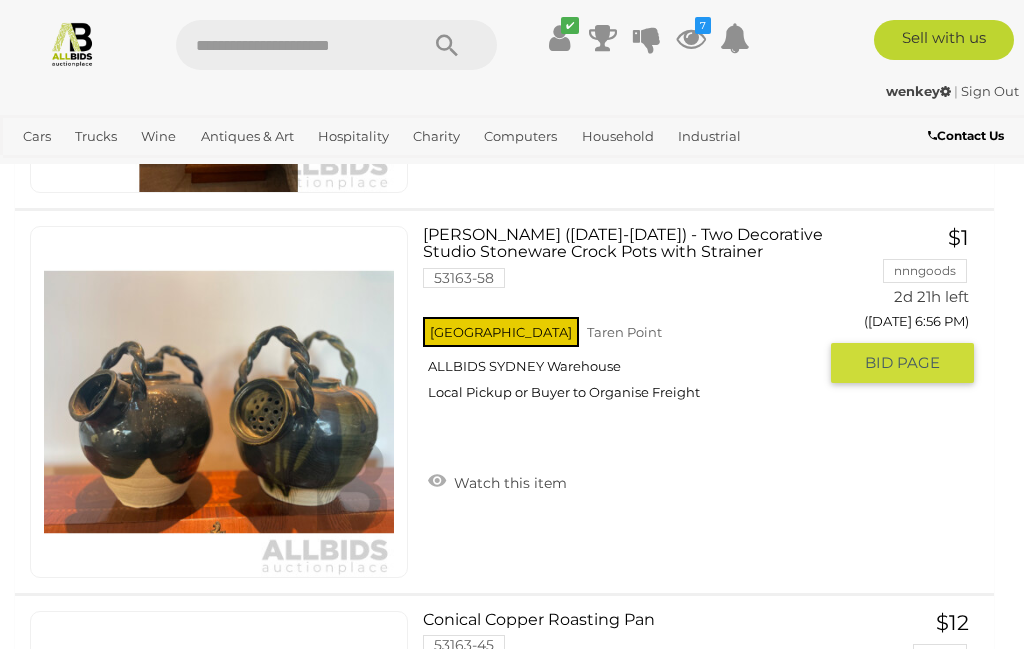scroll, scrollTop: 20509, scrollLeft: 0, axis: vertical 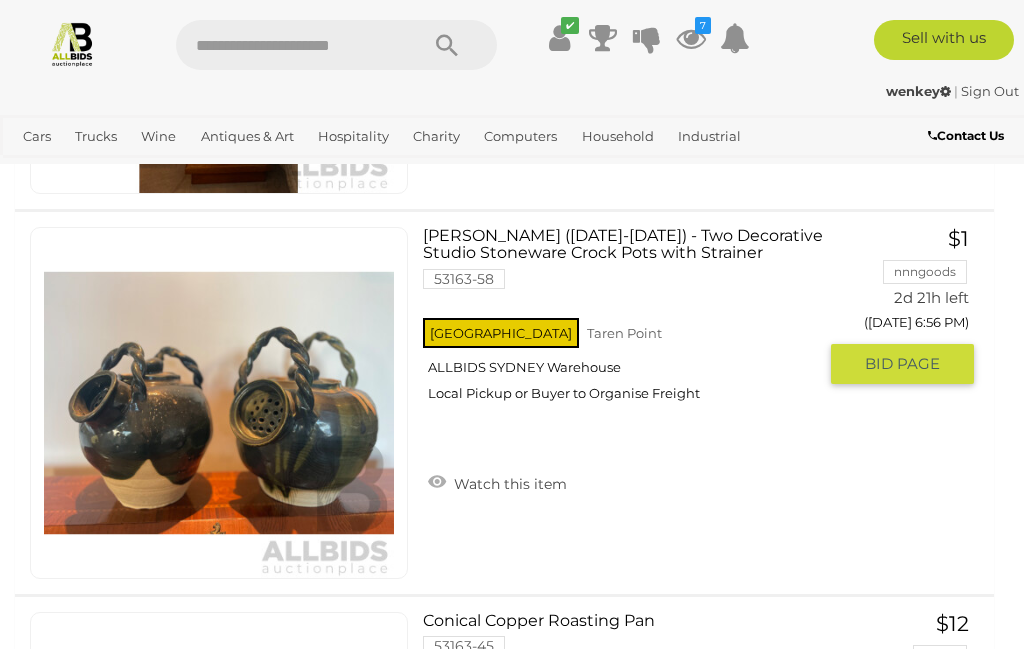 click on "Watch this item" at bounding box center (497, 482) 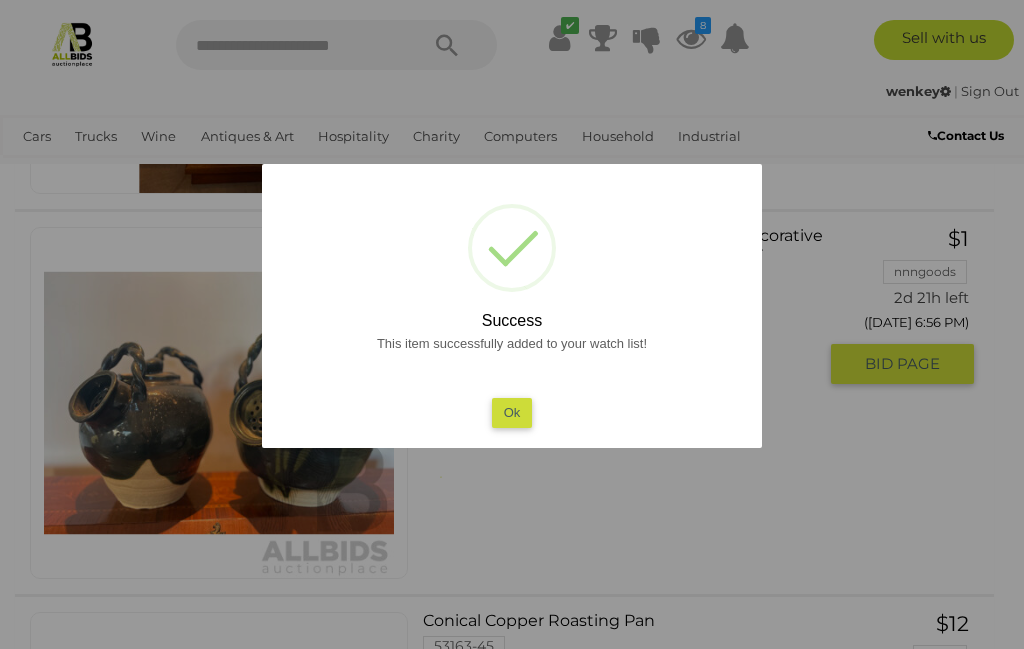 click on "Ok" at bounding box center [512, 412] 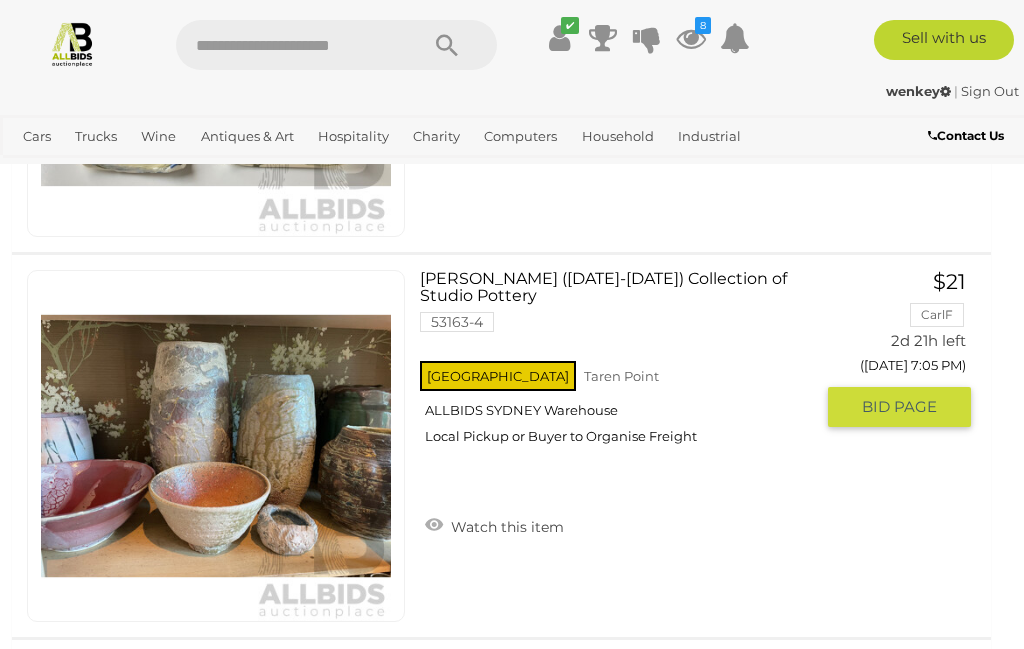 scroll, scrollTop: 24707, scrollLeft: 3, axis: both 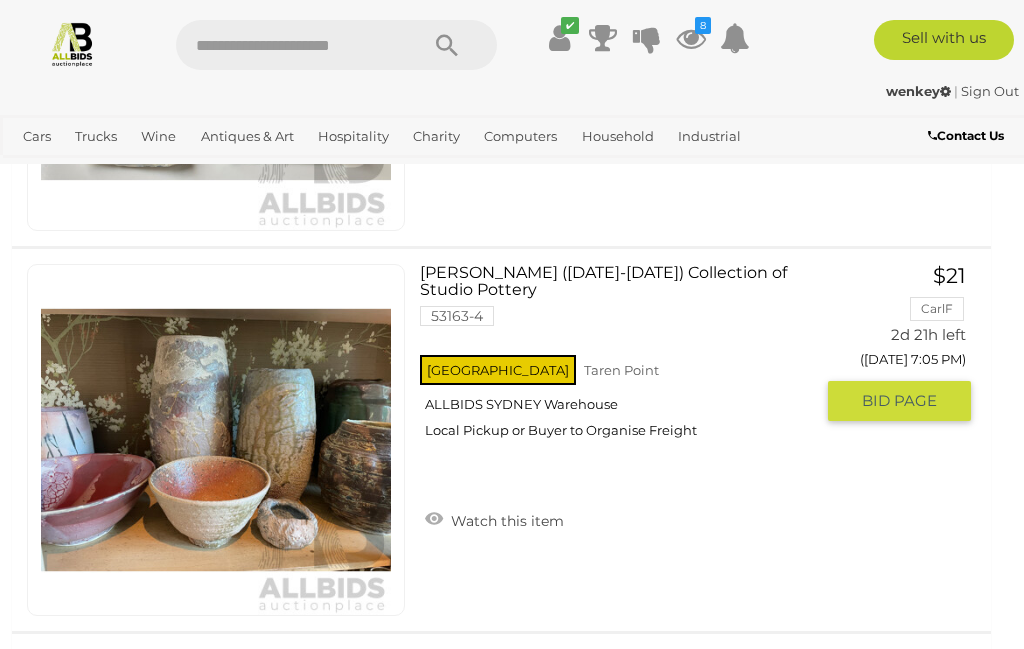 click on "Watch this item" at bounding box center (494, 519) 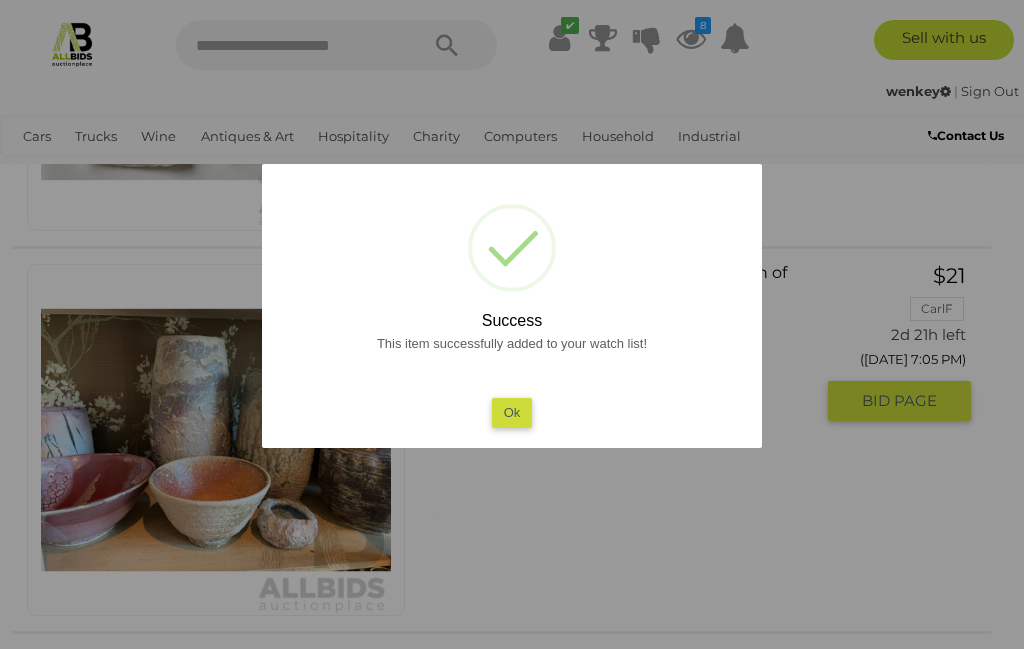 click on "Ok" at bounding box center [512, 412] 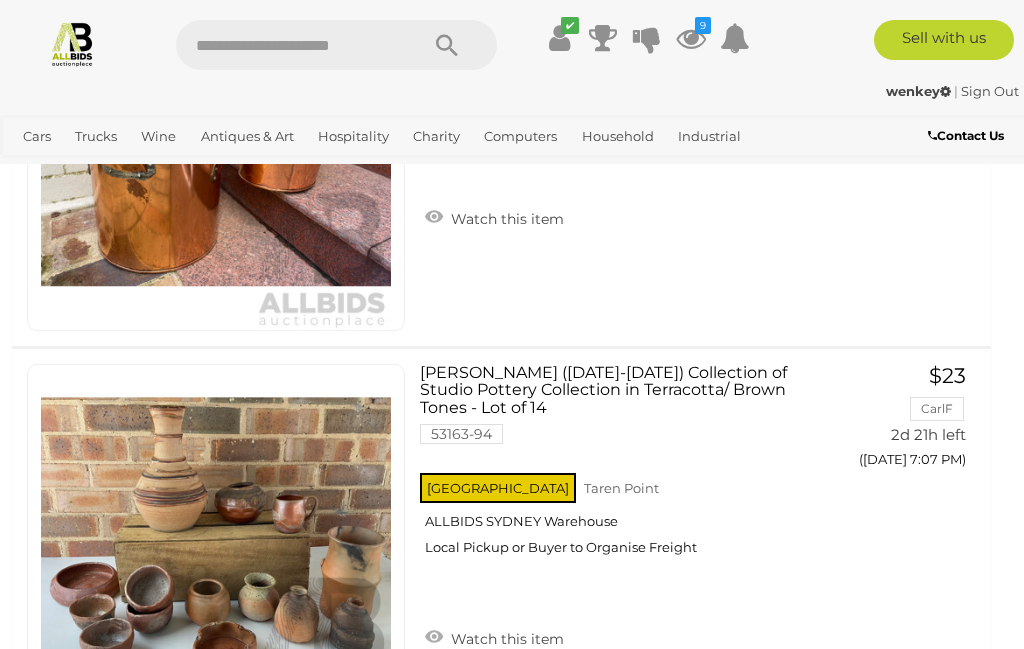 scroll, scrollTop: 25408, scrollLeft: 3, axis: both 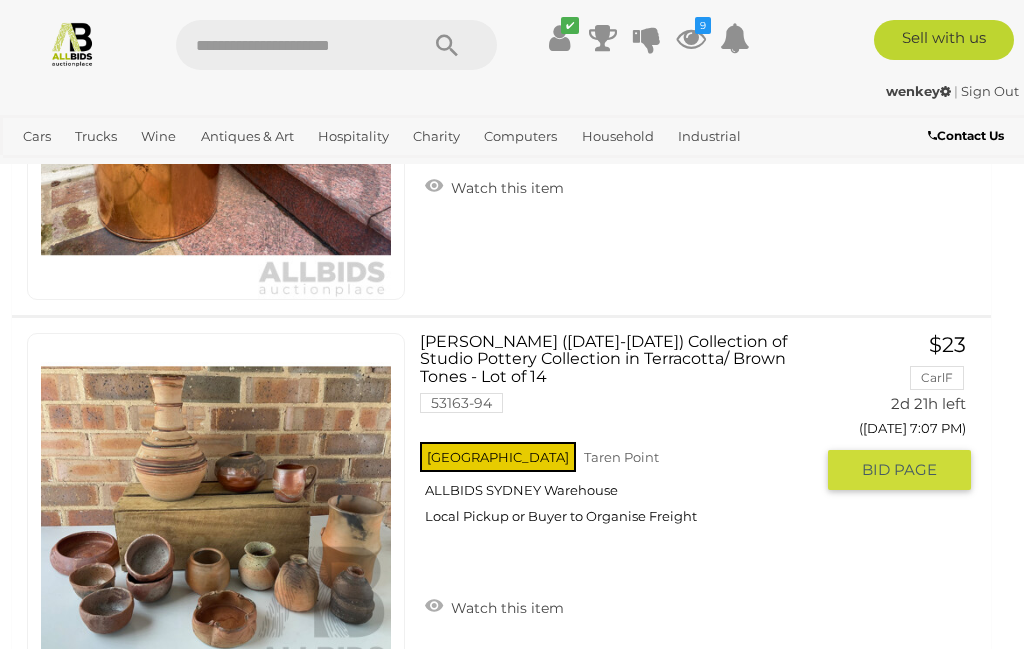 click on "Watch this item" at bounding box center [494, 606] 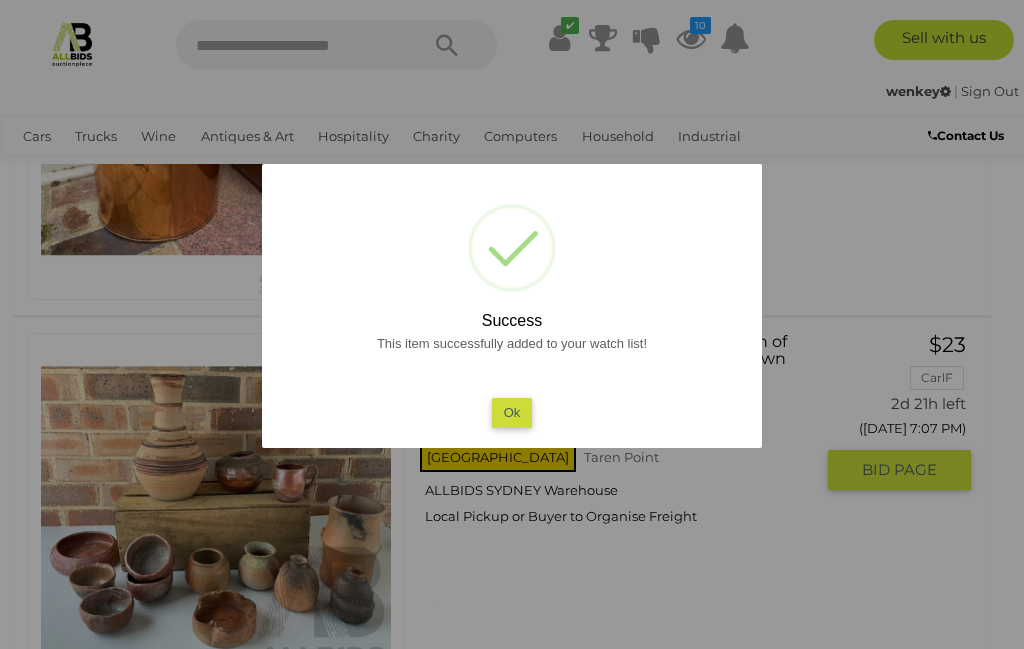 scroll, scrollTop: 25637, scrollLeft: 3, axis: both 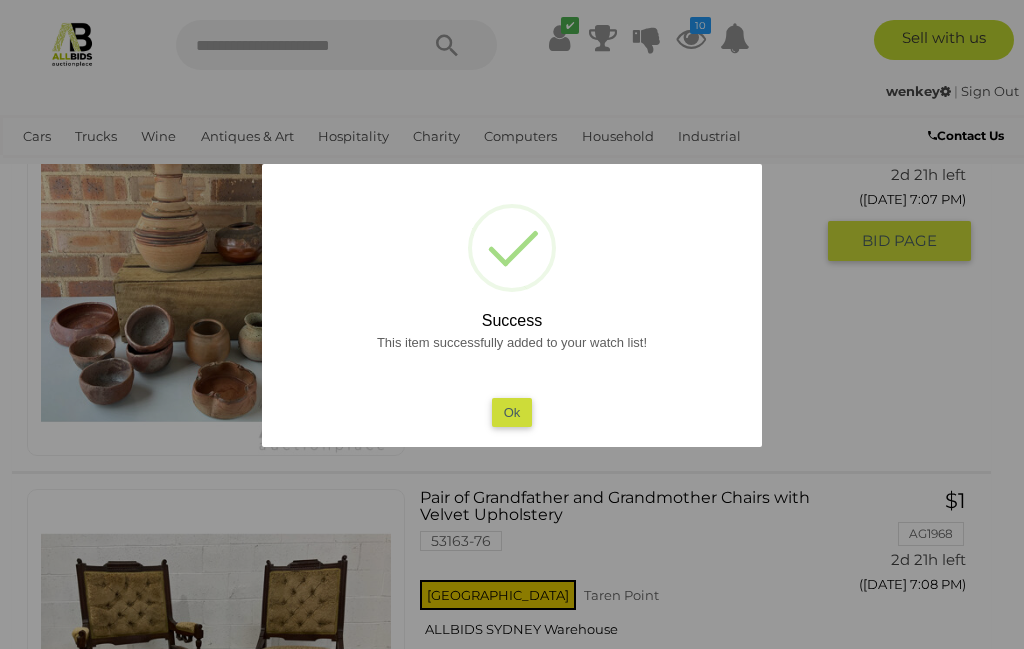 click on "Ok" at bounding box center (512, 412) 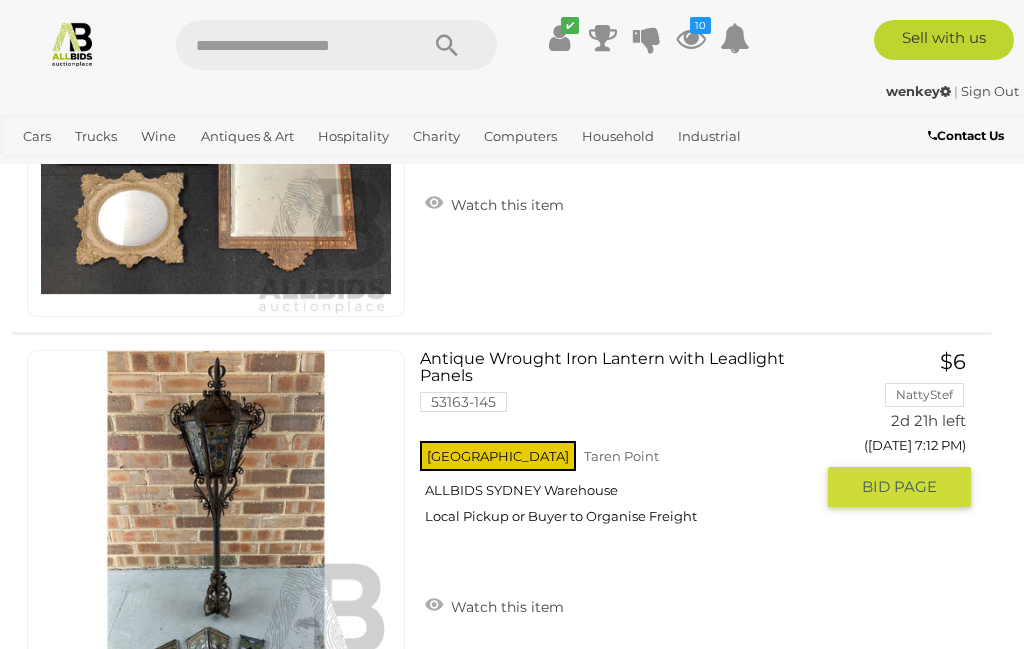 scroll, scrollTop: 27316, scrollLeft: 44, axis: both 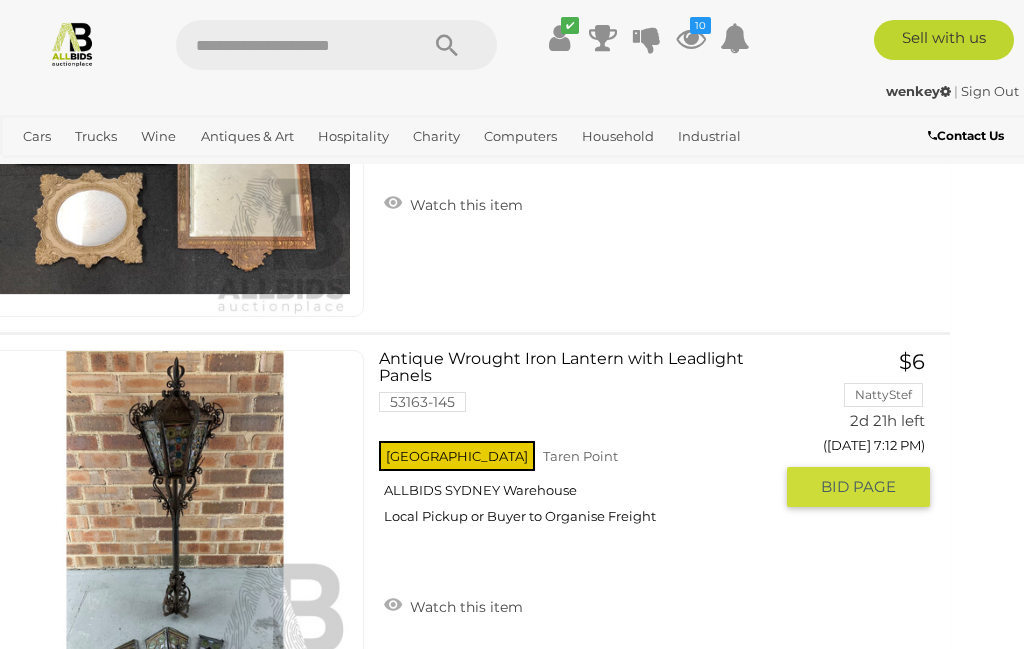 click on "Watch this item" at bounding box center [453, 605] 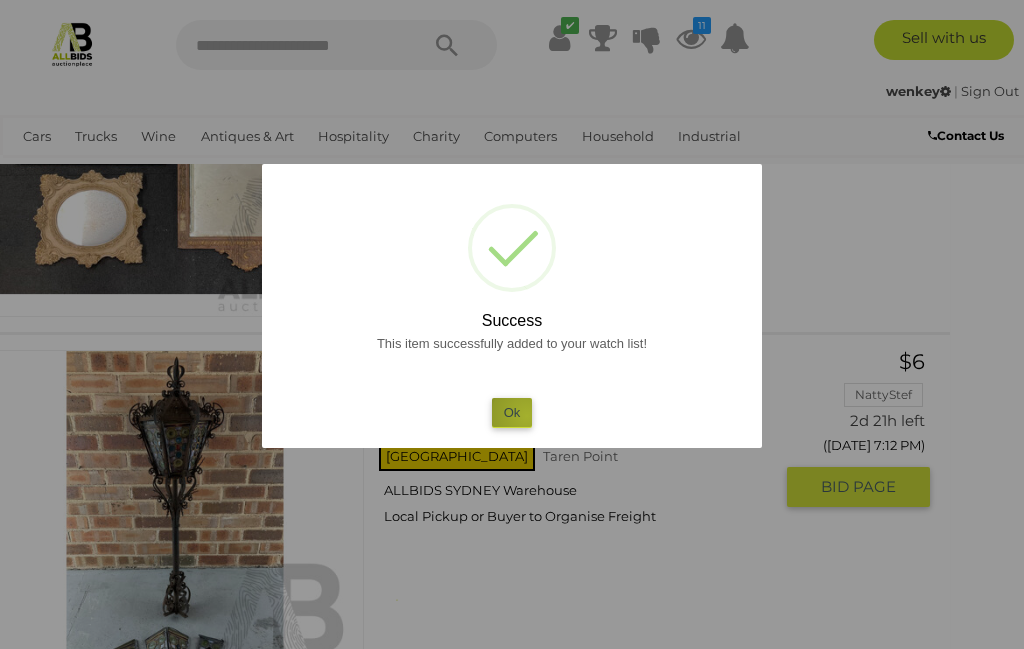 click on "Ok" at bounding box center (512, 412) 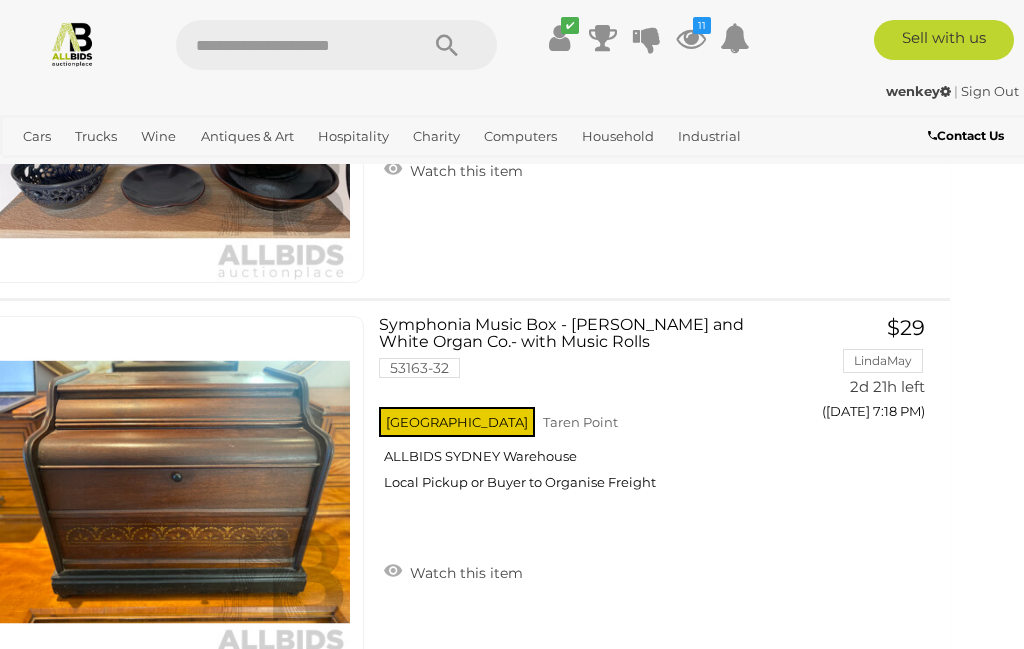 scroll, scrollTop: 29706, scrollLeft: 44, axis: both 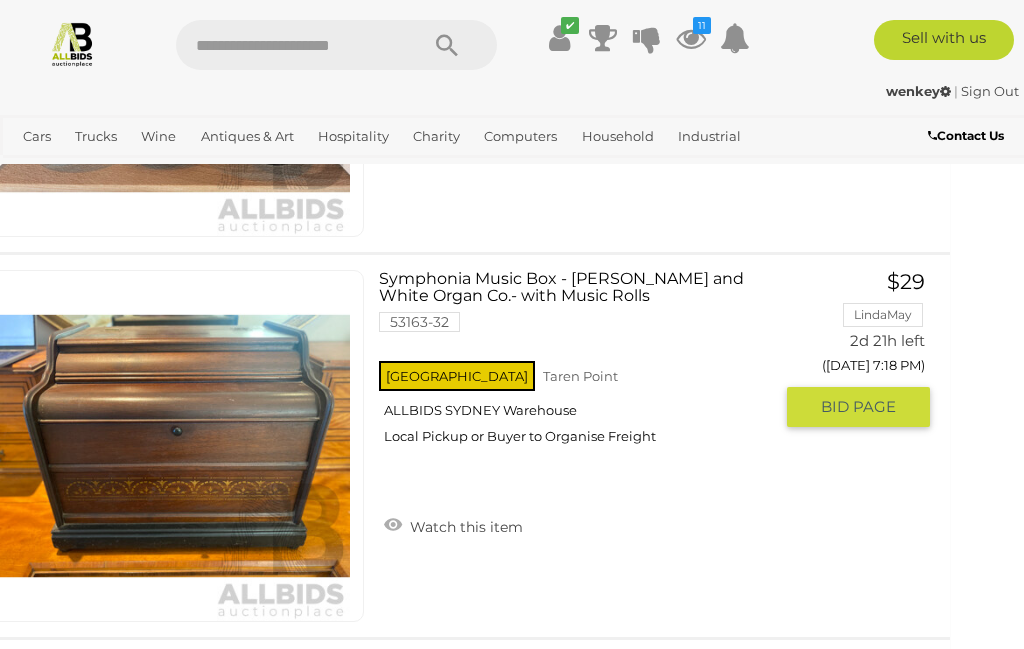 click on "Watch this item" at bounding box center [453, 525] 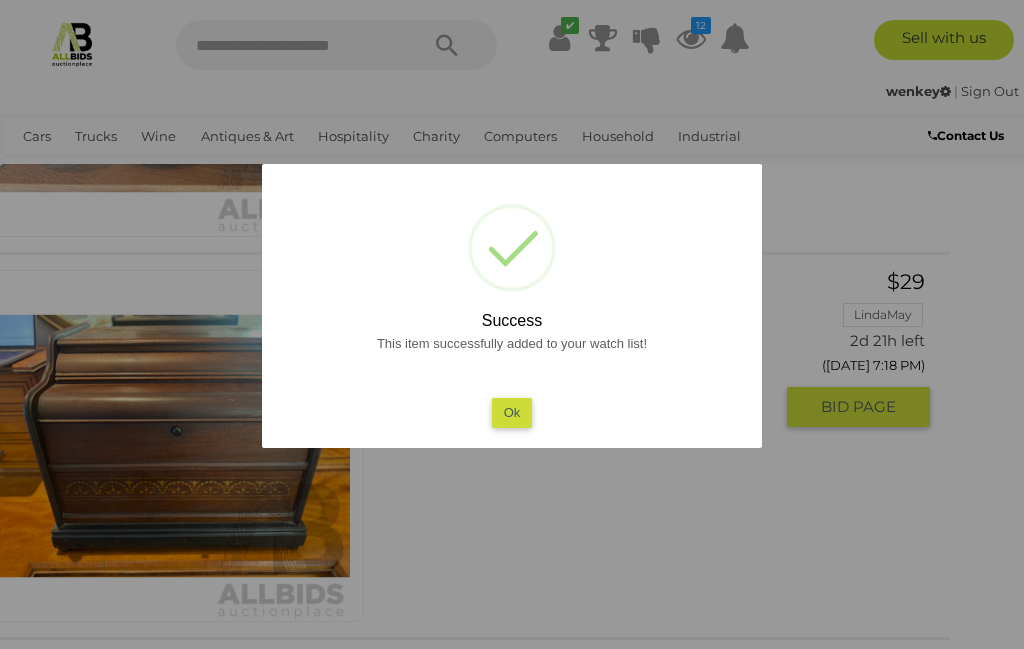 click on "Ok" at bounding box center (512, 412) 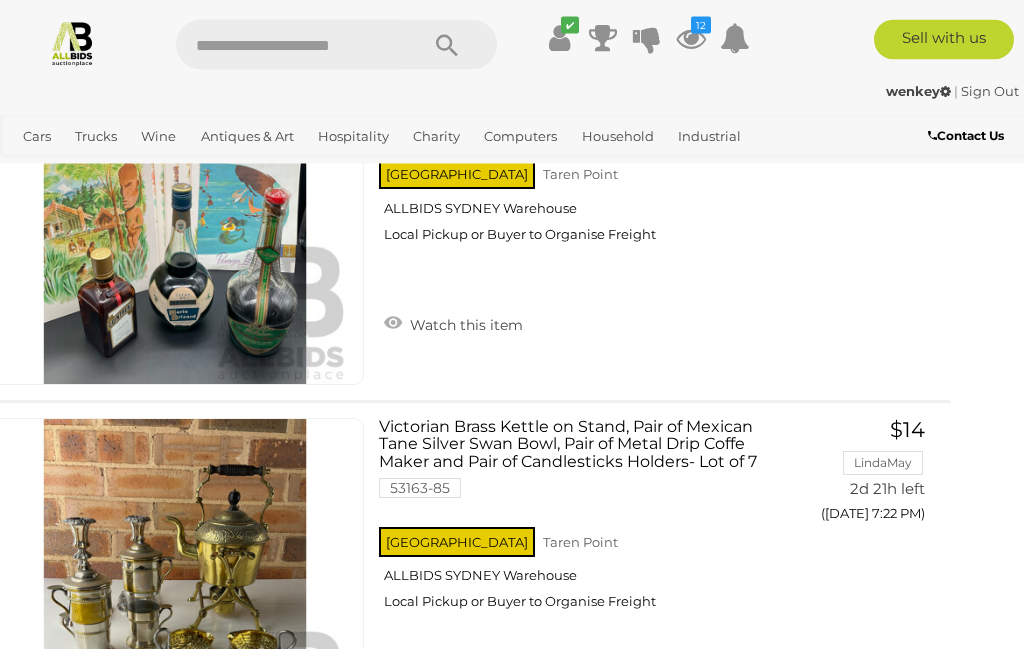 scroll, scrollTop: 31249, scrollLeft: 44, axis: both 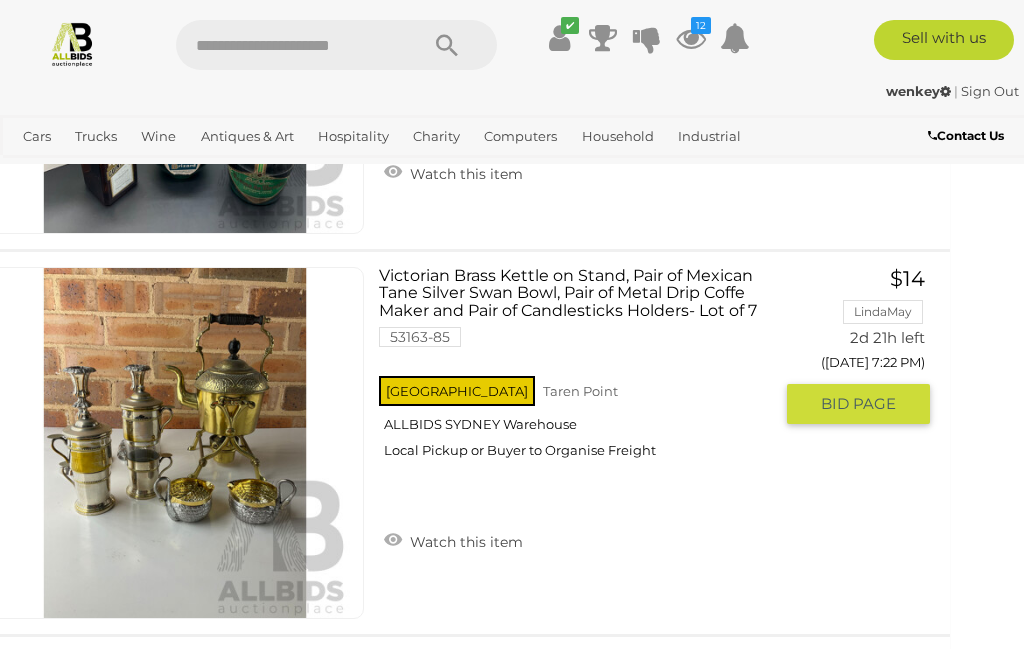 click on "Watch this item" at bounding box center [453, 540] 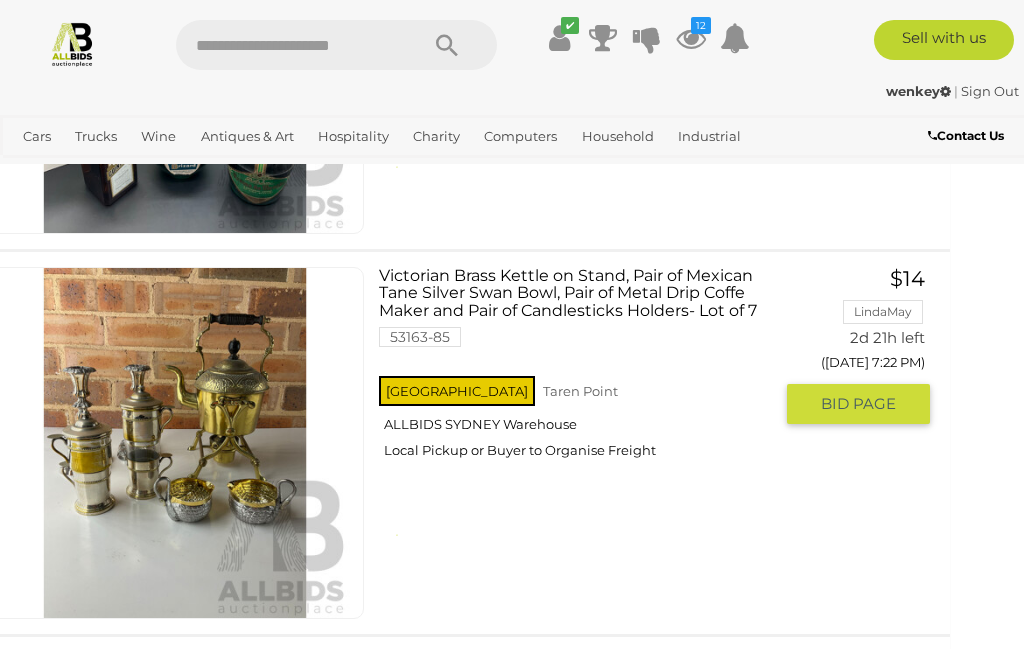 scroll, scrollTop: 31249, scrollLeft: 44, axis: both 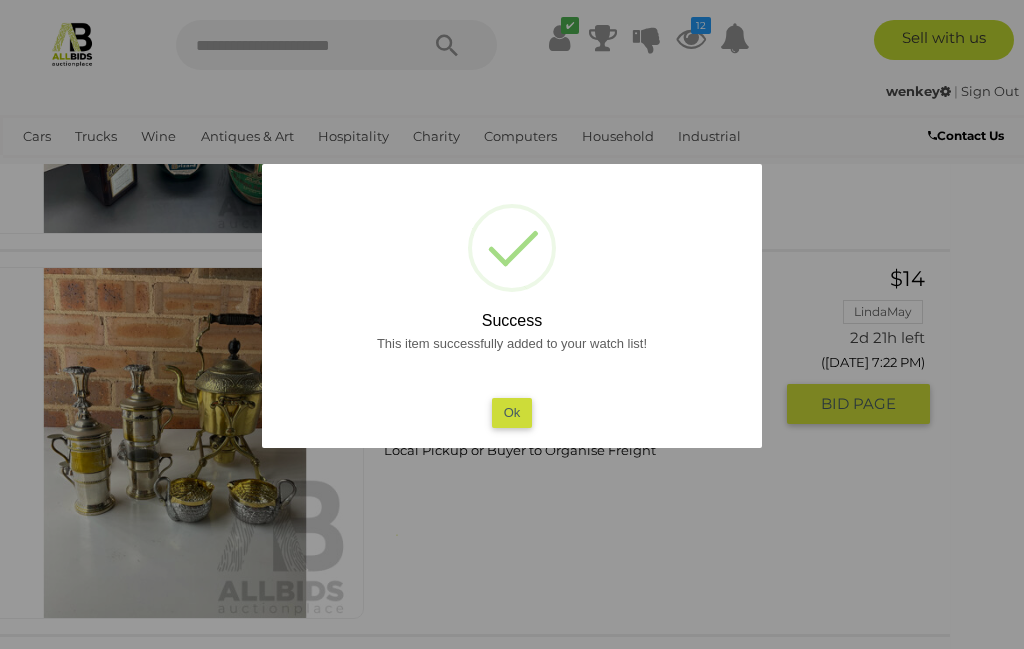 click on "Ok" at bounding box center (512, 412) 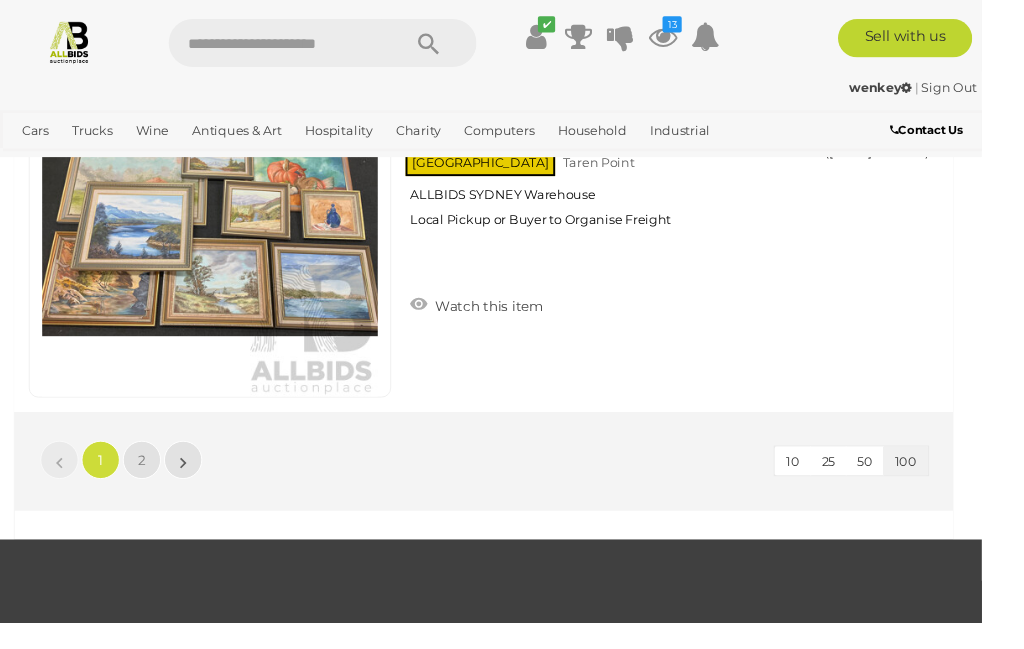 scroll, scrollTop: 38464, scrollLeft: 0, axis: vertical 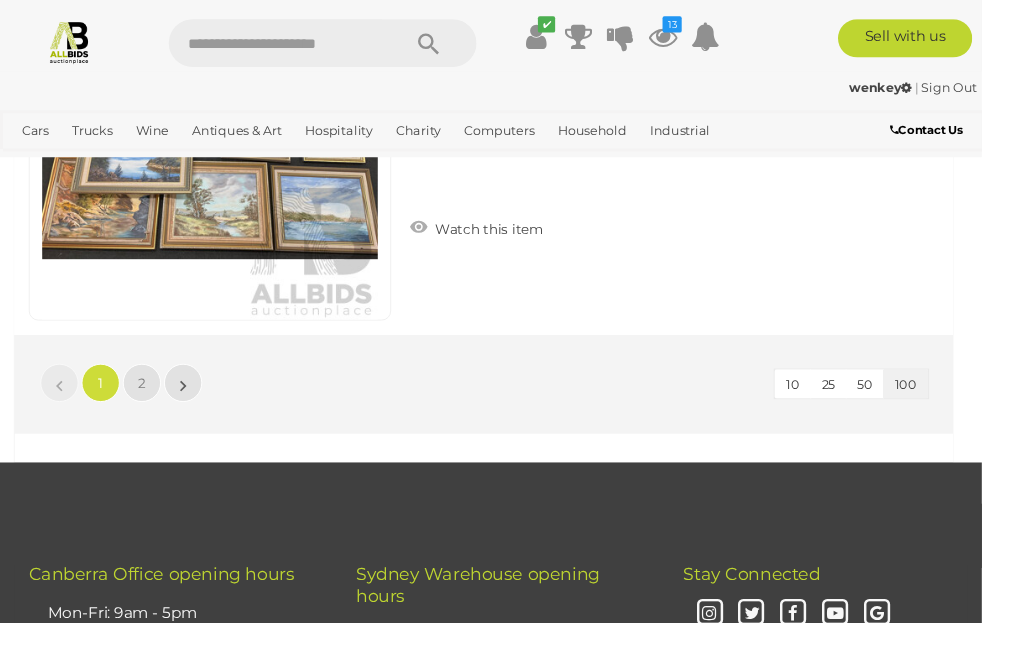 click on "2" at bounding box center [148, 399] 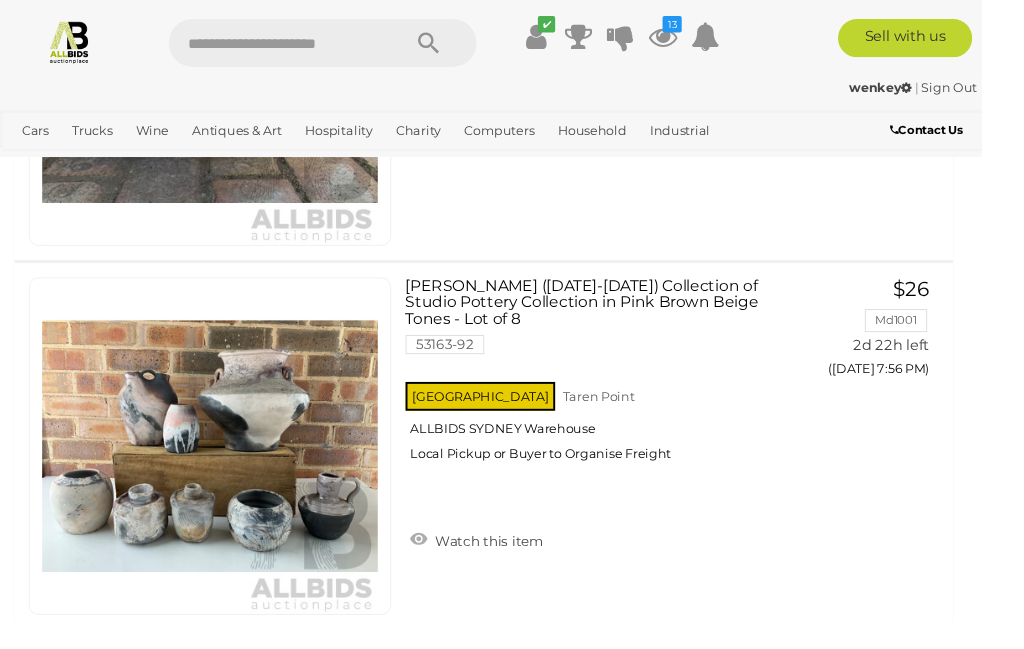 scroll, scrollTop: 5817, scrollLeft: 0, axis: vertical 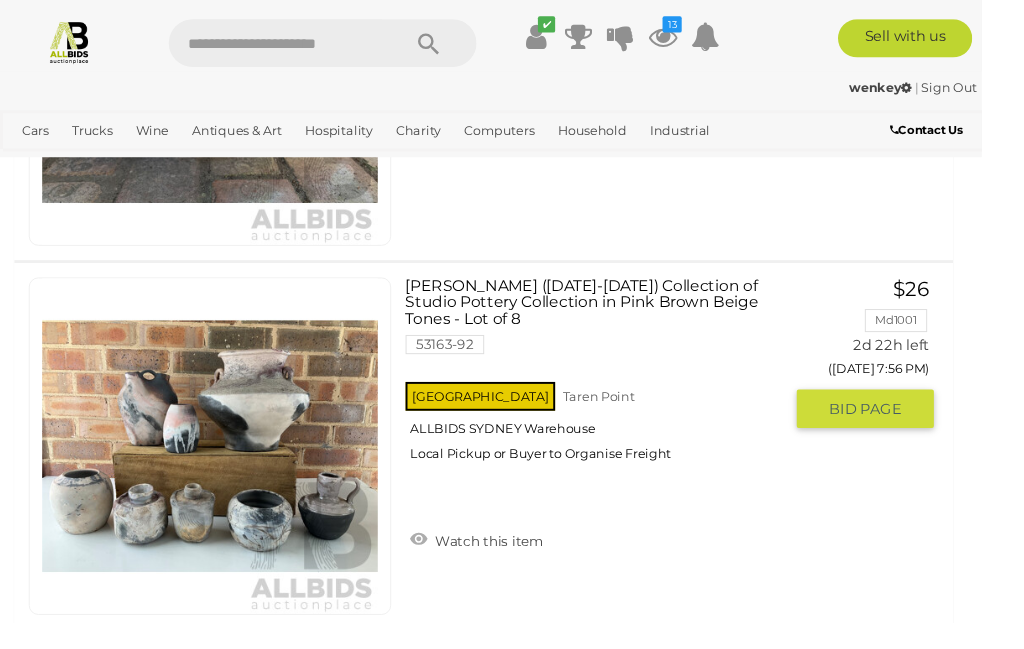 click on "Watch this item" at bounding box center (497, 562) 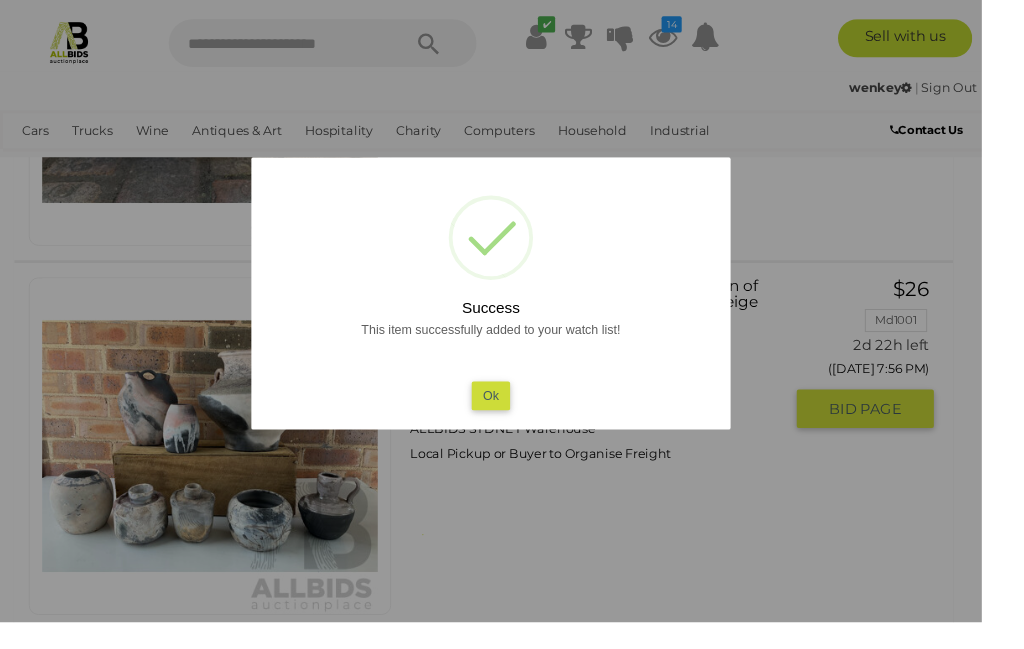 click on "Ok" at bounding box center (512, 412) 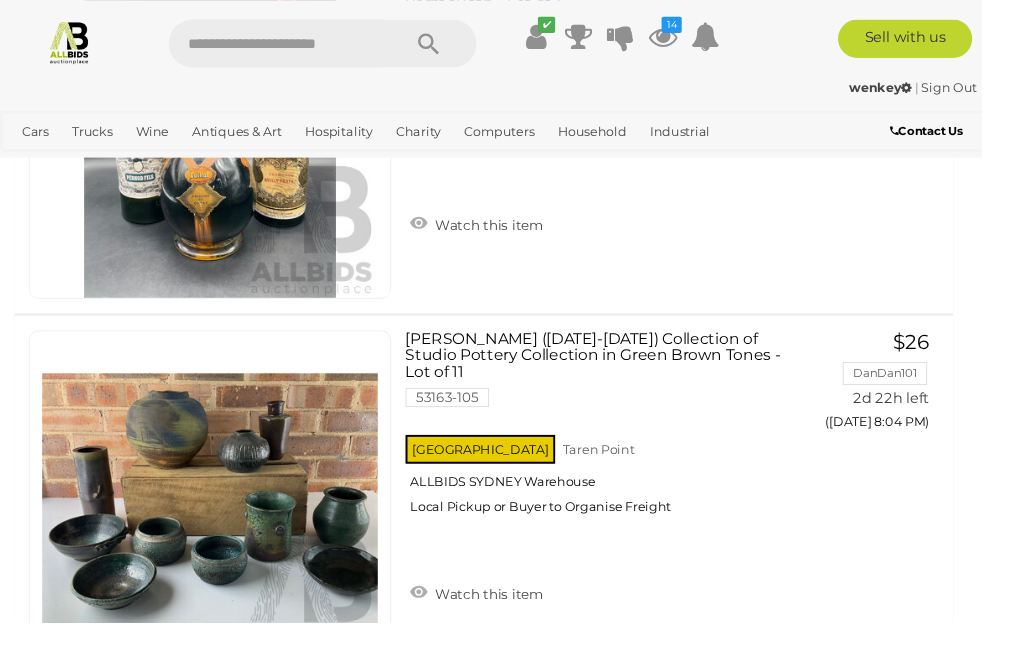 scroll, scrollTop: 8457, scrollLeft: 0, axis: vertical 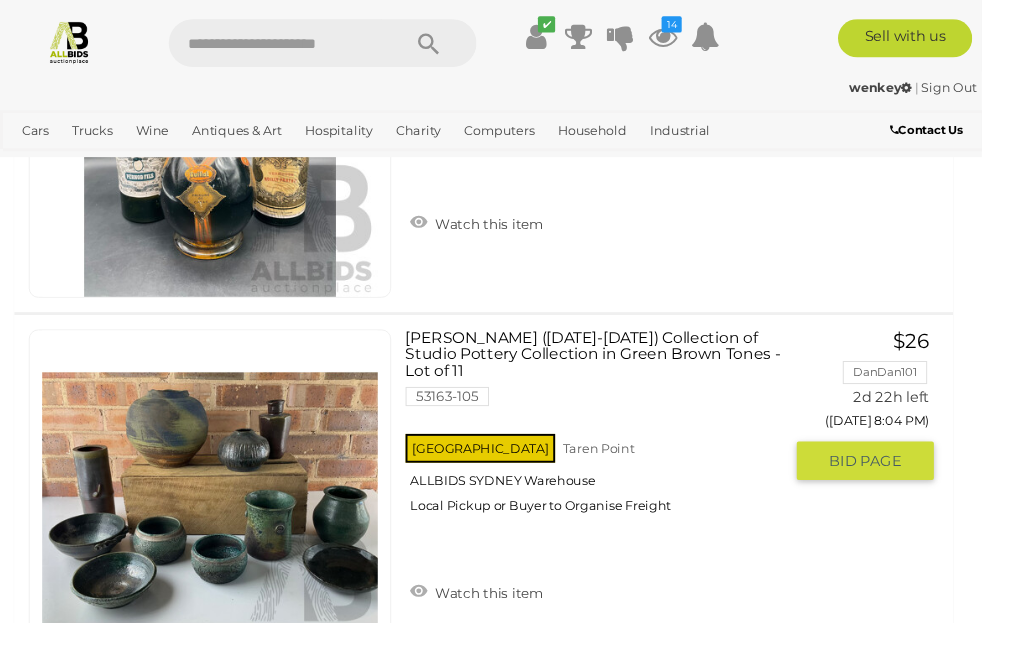 click on "Watch this item" at bounding box center (497, 617) 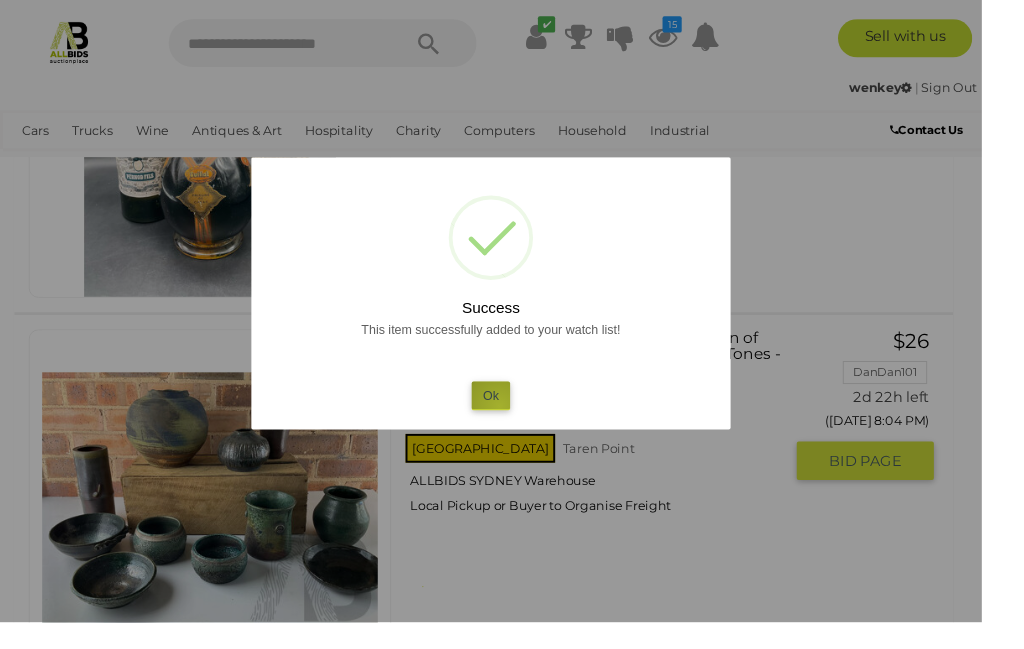 click on "Ok" at bounding box center [512, 412] 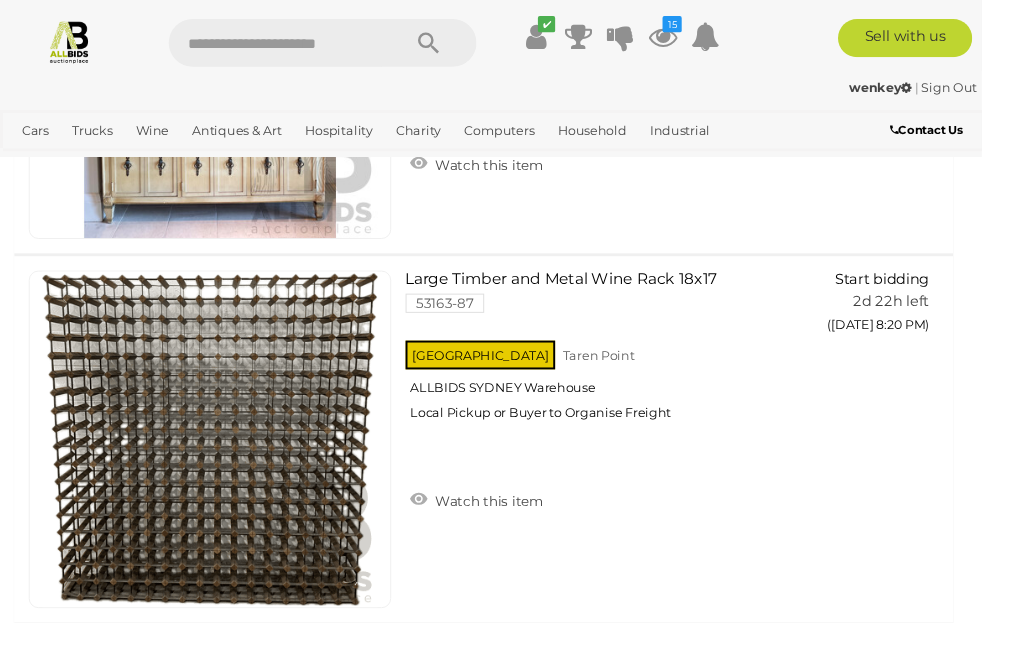 scroll, scrollTop: 14681, scrollLeft: 0, axis: vertical 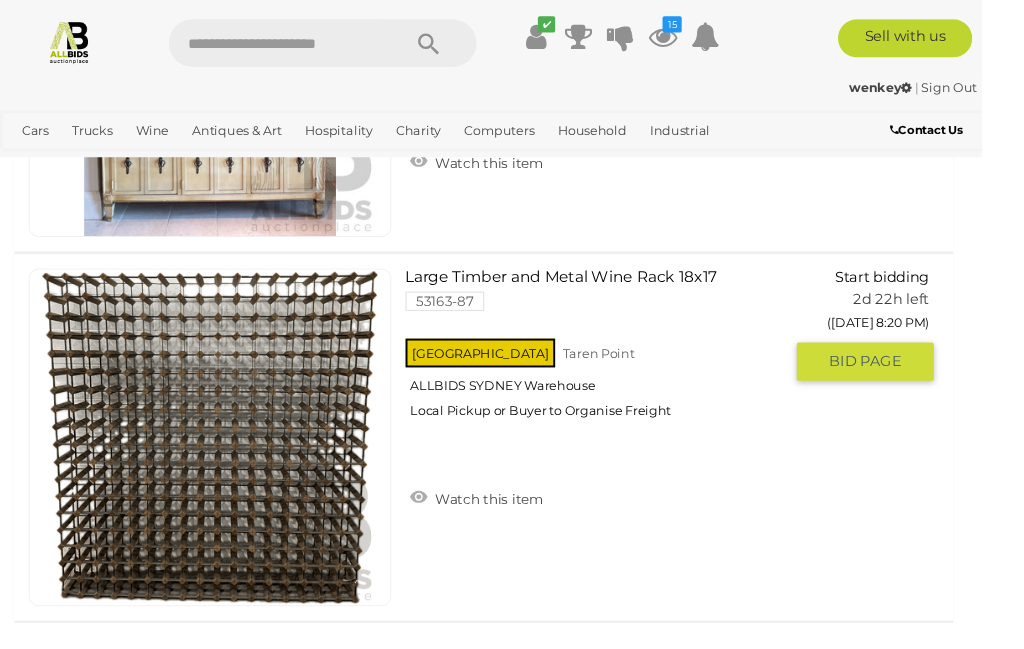 click on "Watch this item" at bounding box center [497, 518] 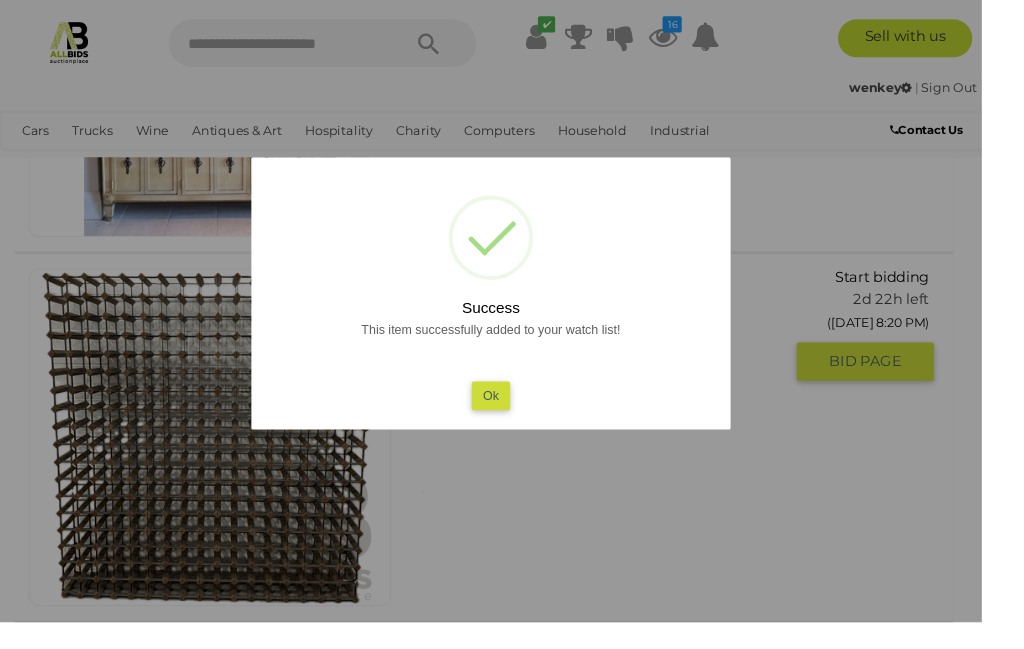click on "Ok" at bounding box center [512, 412] 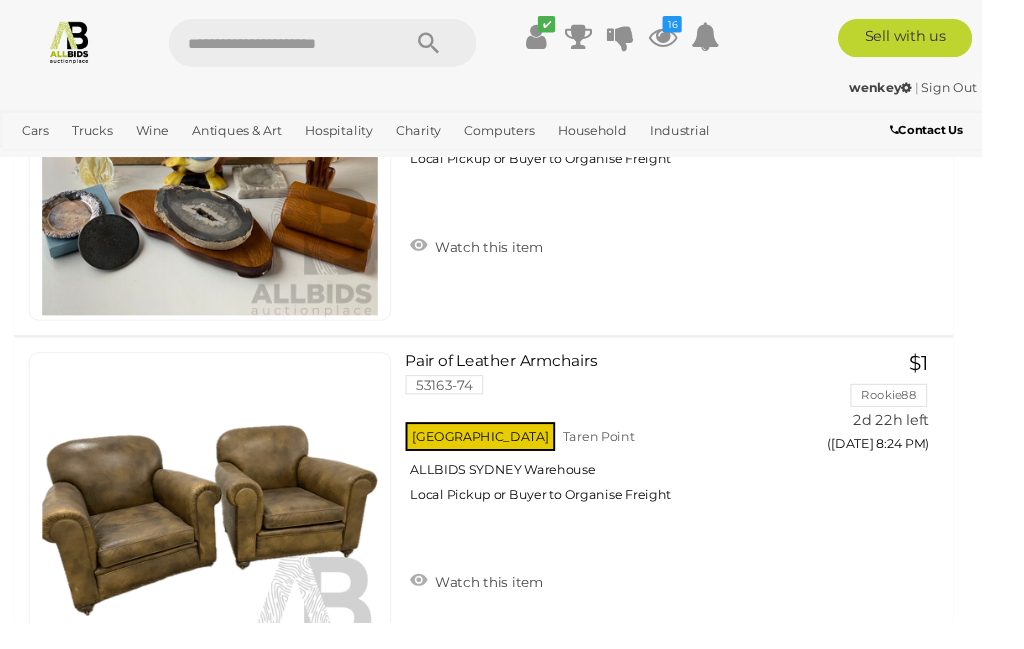 scroll, scrollTop: 16136, scrollLeft: 0, axis: vertical 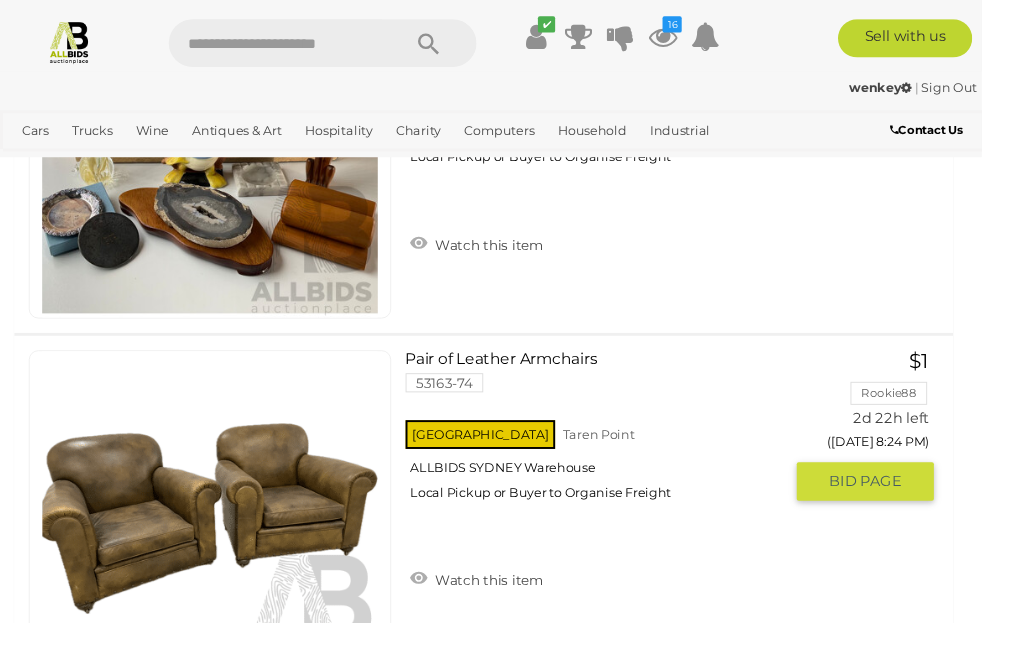 click on "Watch this item" at bounding box center [497, 603] 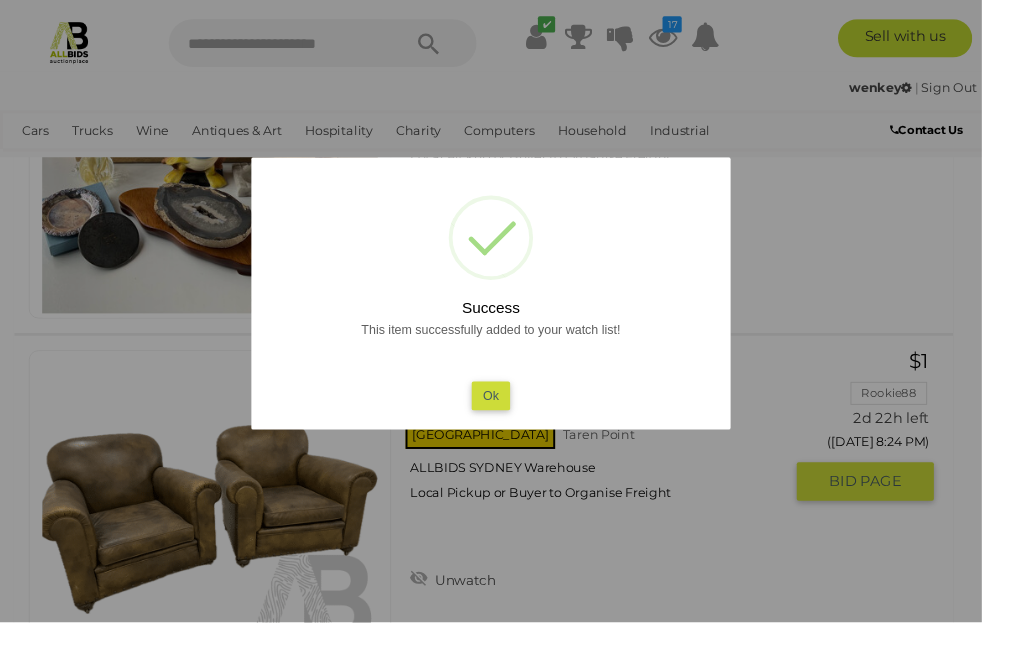 click on "Ok" at bounding box center (512, 412) 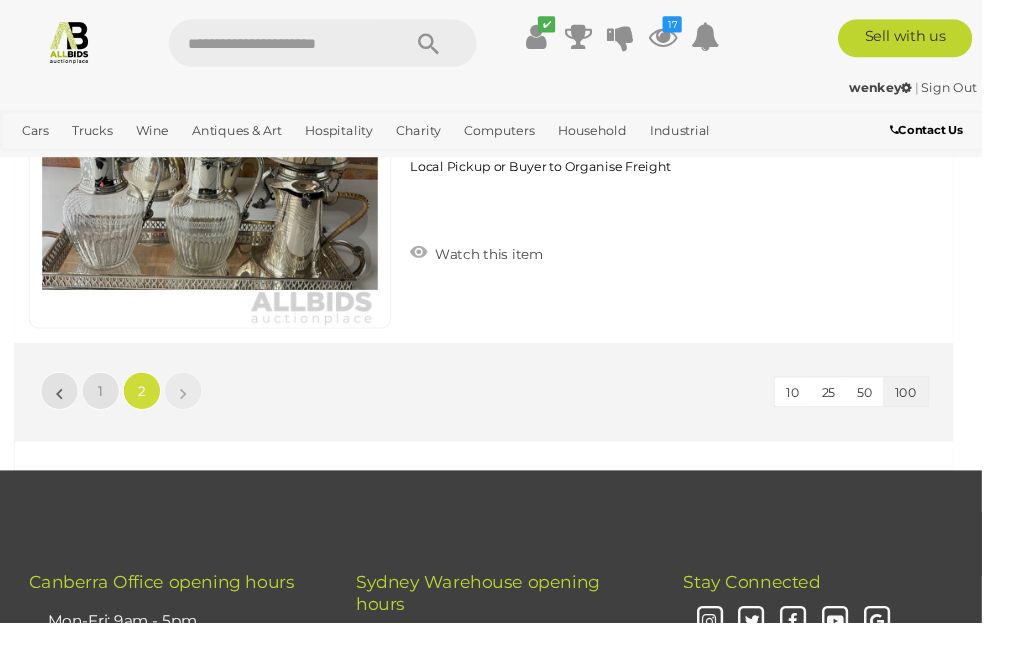 scroll, scrollTop: 18832, scrollLeft: 0, axis: vertical 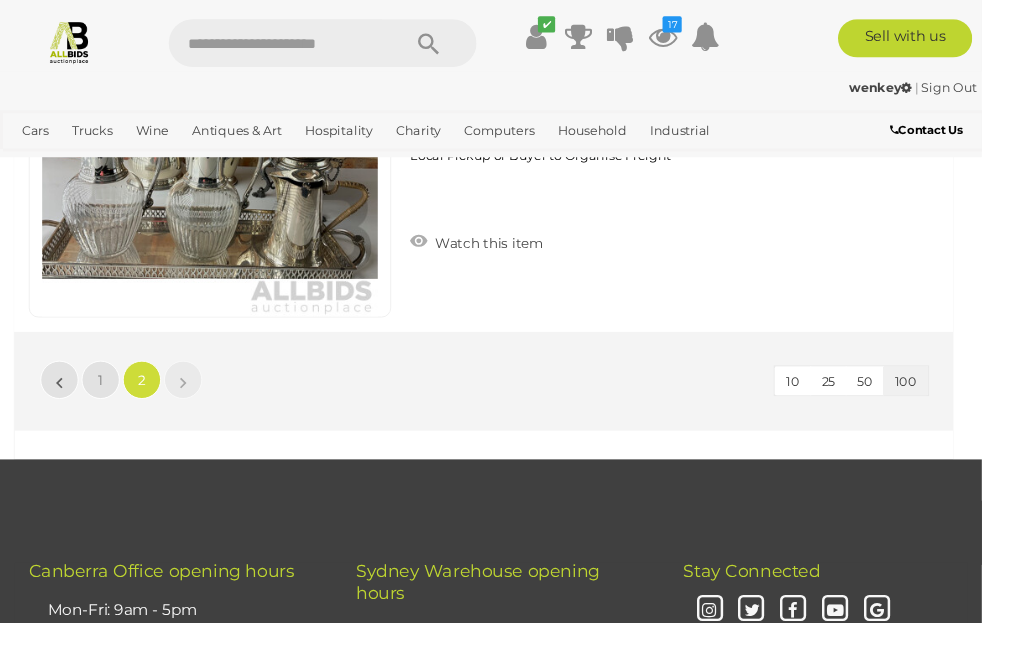 click at bounding box center (691, 38) 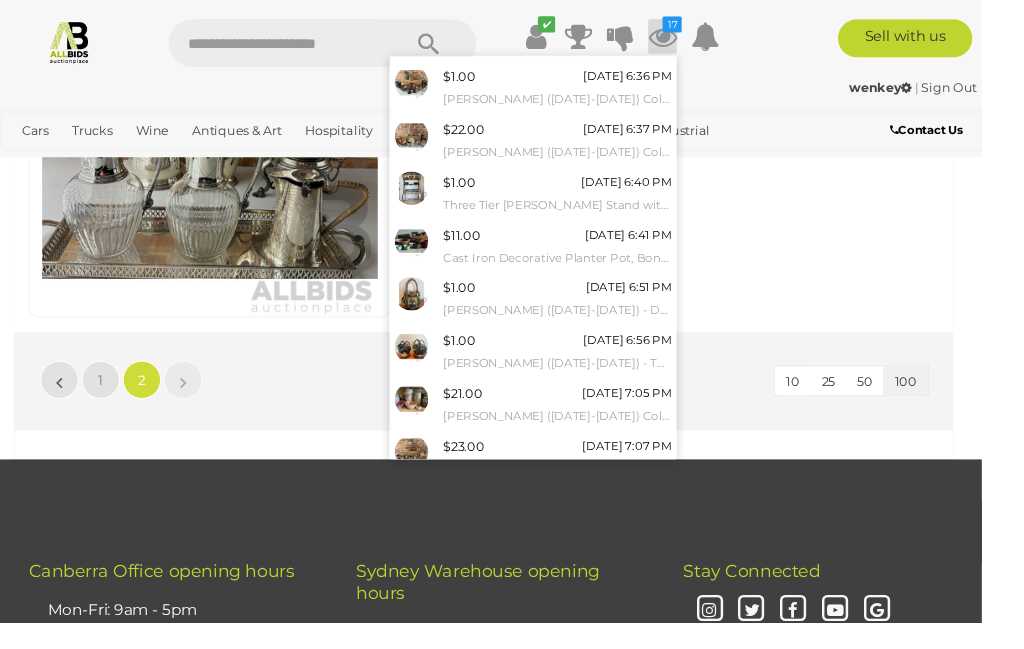 scroll, scrollTop: 156, scrollLeft: 0, axis: vertical 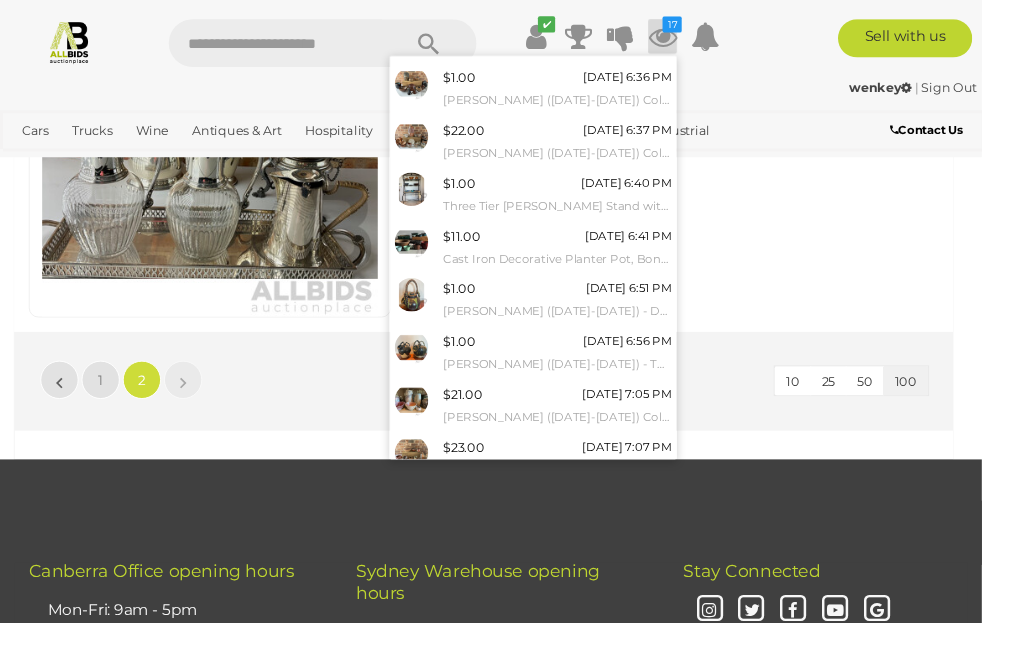 click on "View All" at bounding box center [556, 522] 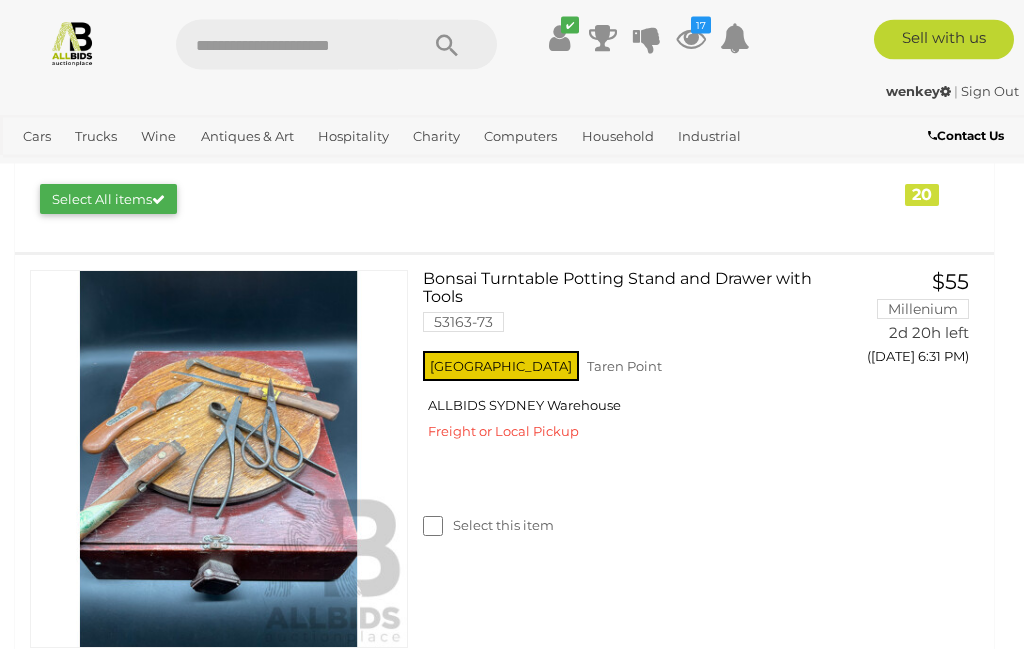 scroll, scrollTop: 376, scrollLeft: 0, axis: vertical 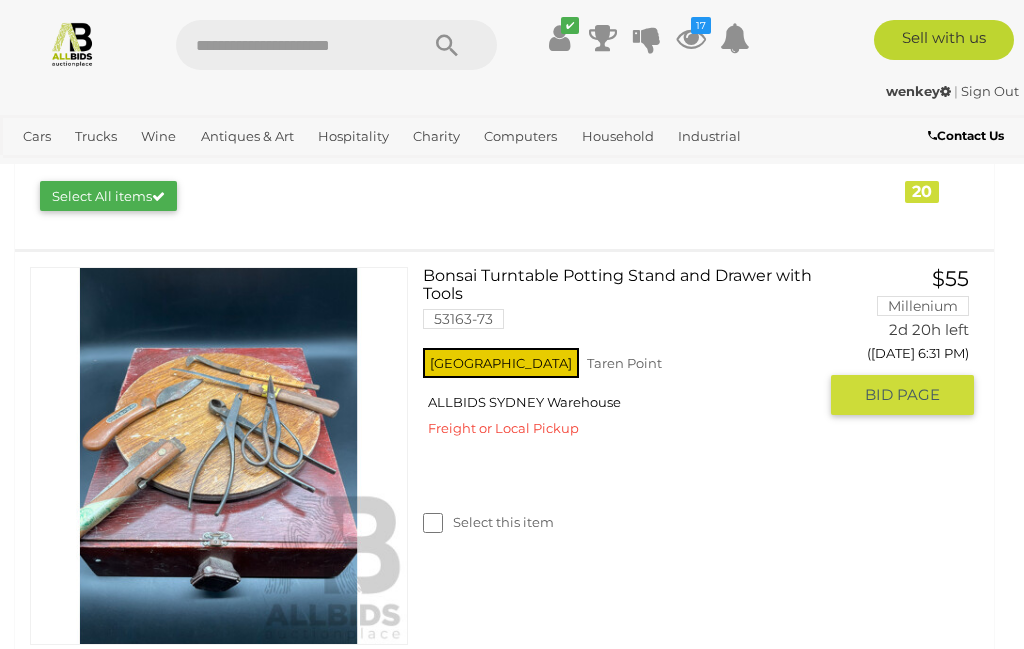 click on "GO TO  BID PAGE" at bounding box center (902, 395) 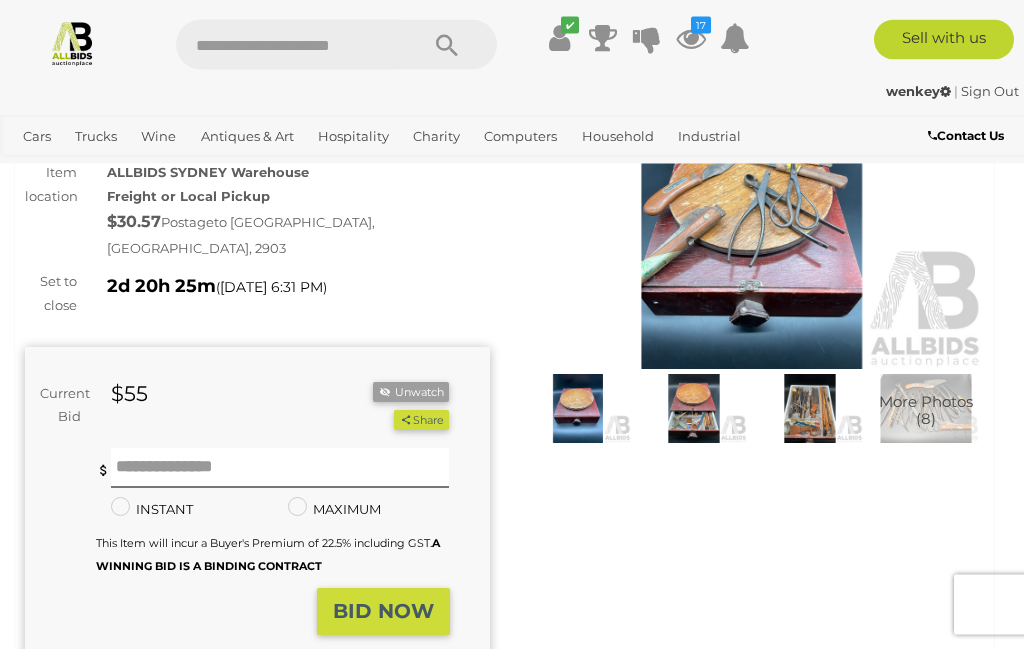 scroll, scrollTop: 169, scrollLeft: 2, axis: both 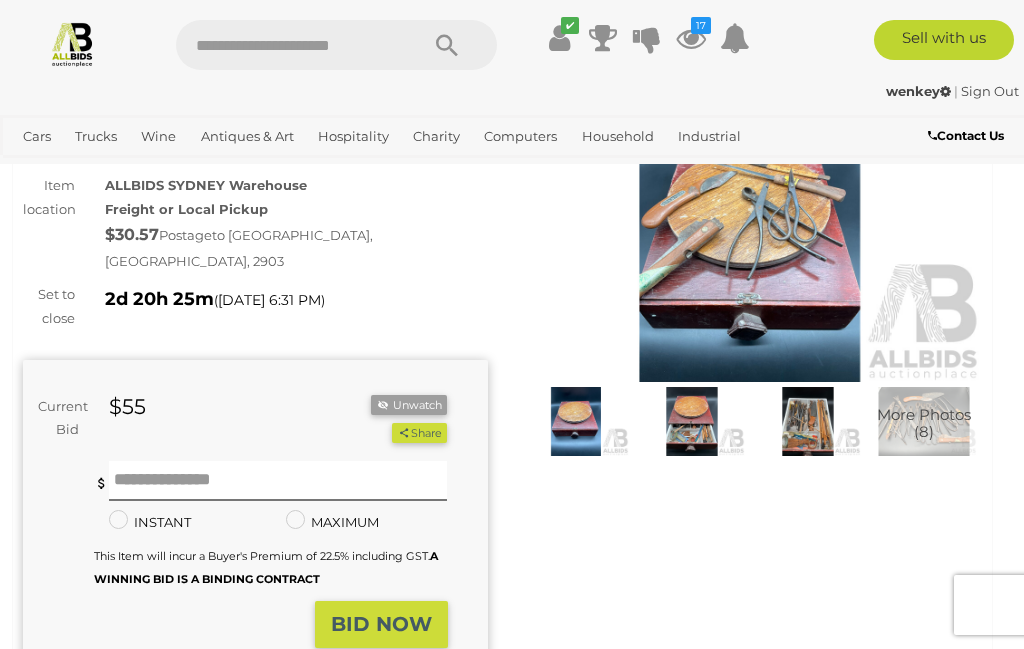 click at bounding box center [750, 232] 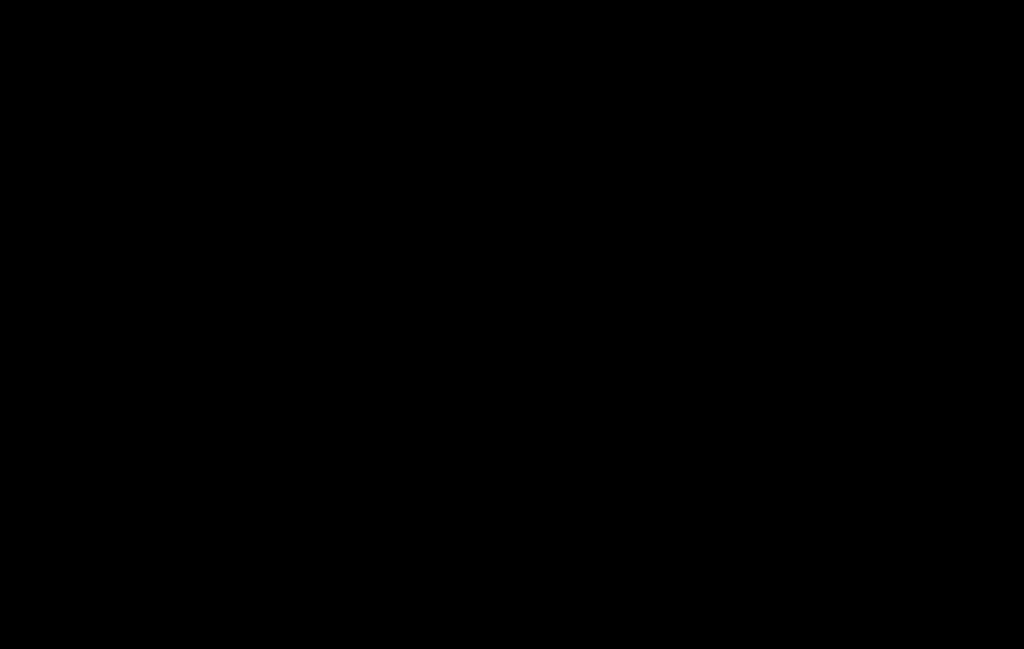 click at bounding box center (512, 270) 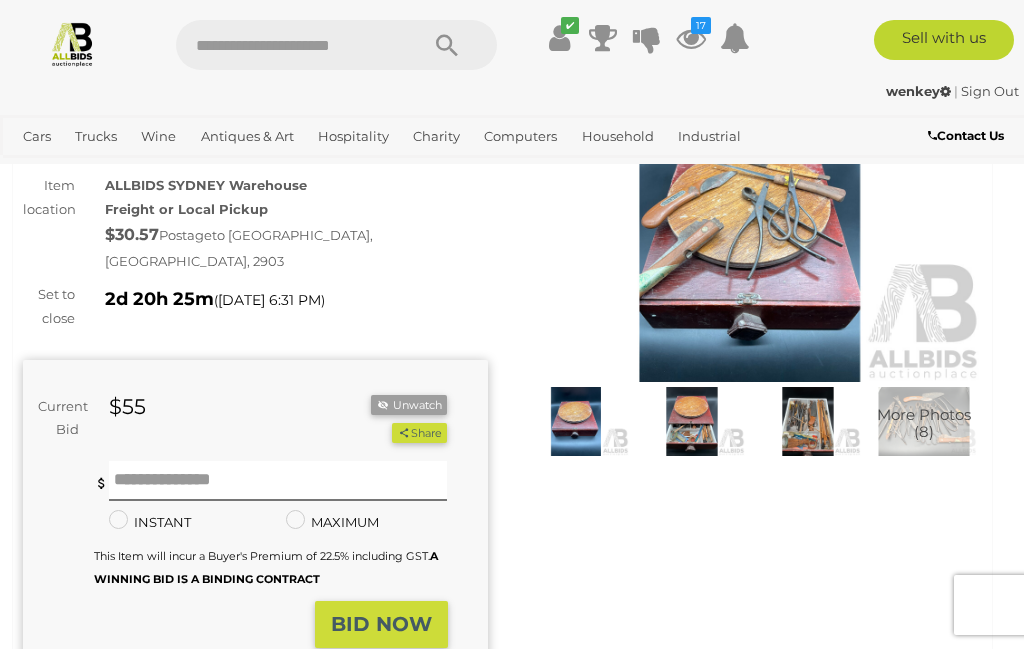 click at bounding box center (750, 232) 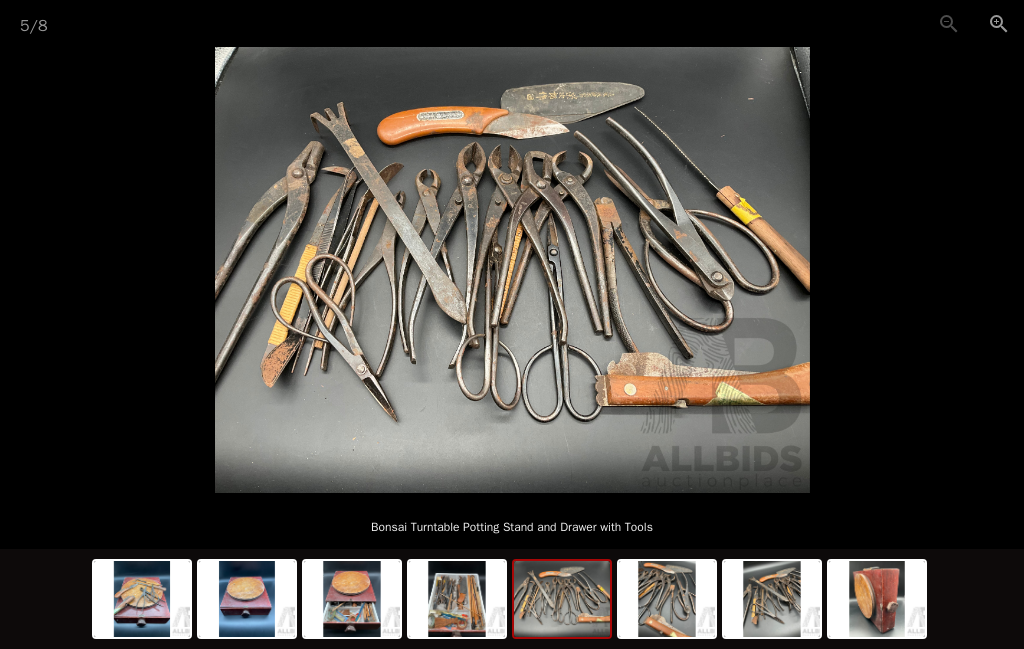 click at bounding box center (512, 270) 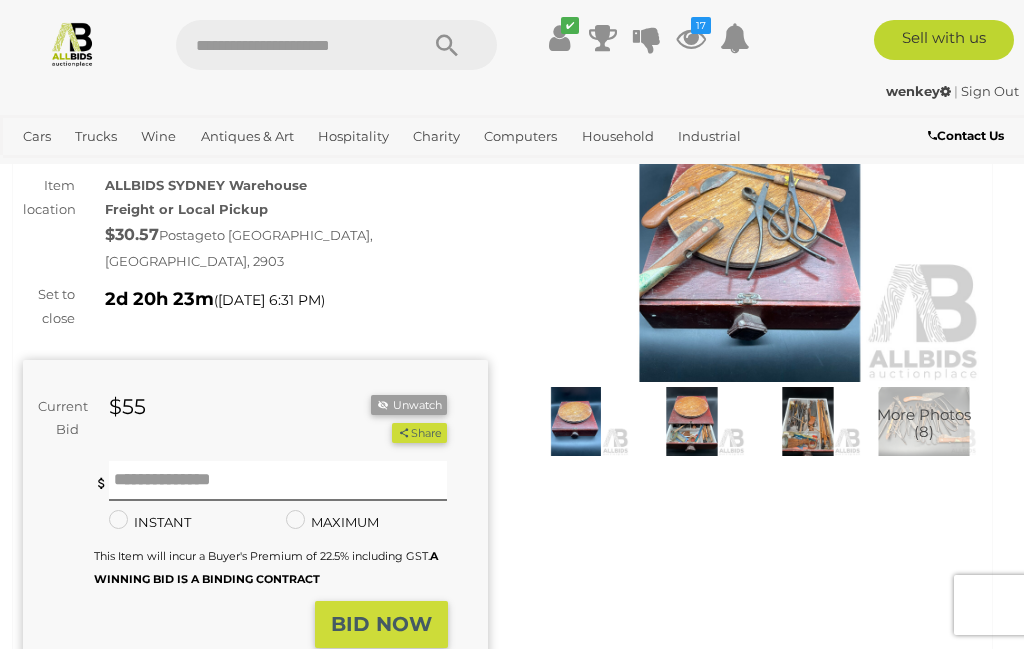 scroll, scrollTop: 0, scrollLeft: 0, axis: both 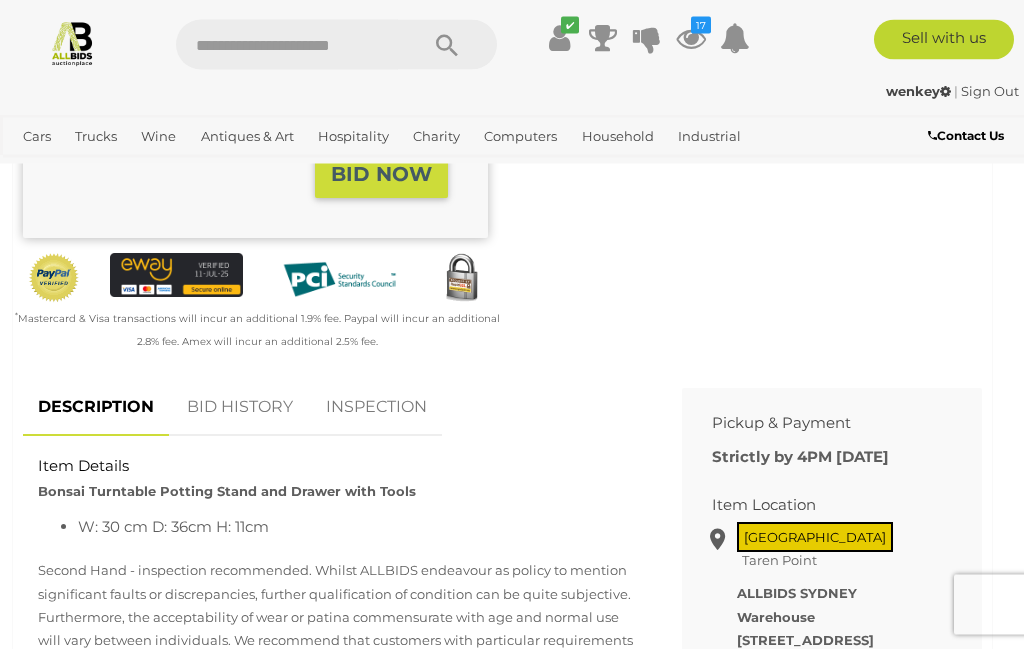 click on "BID HISTORY" at bounding box center (240, 408) 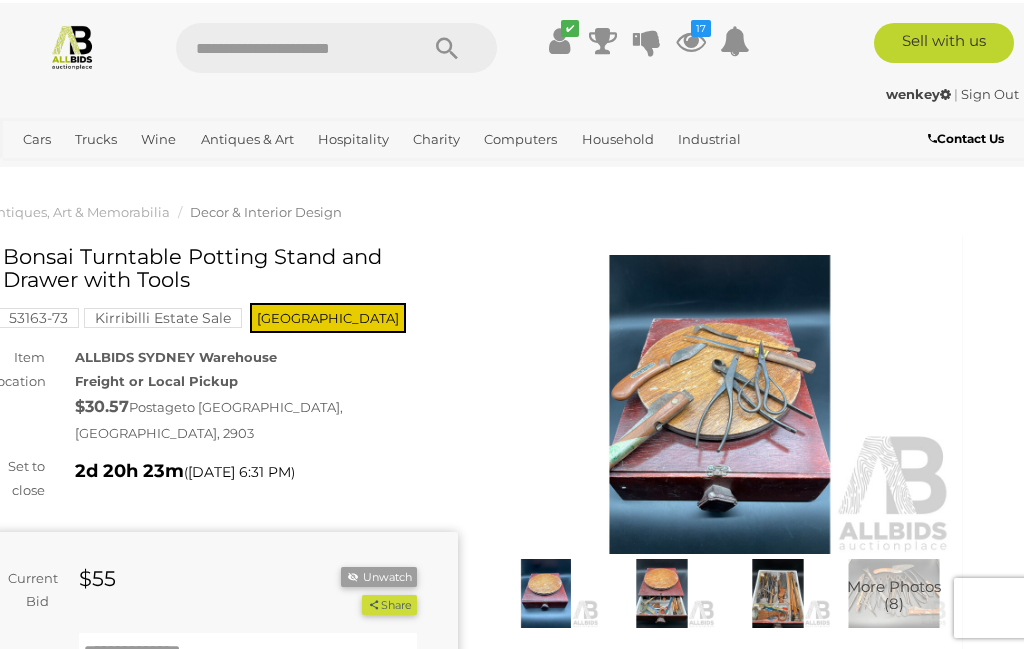 scroll, scrollTop: 0, scrollLeft: 32, axis: horizontal 